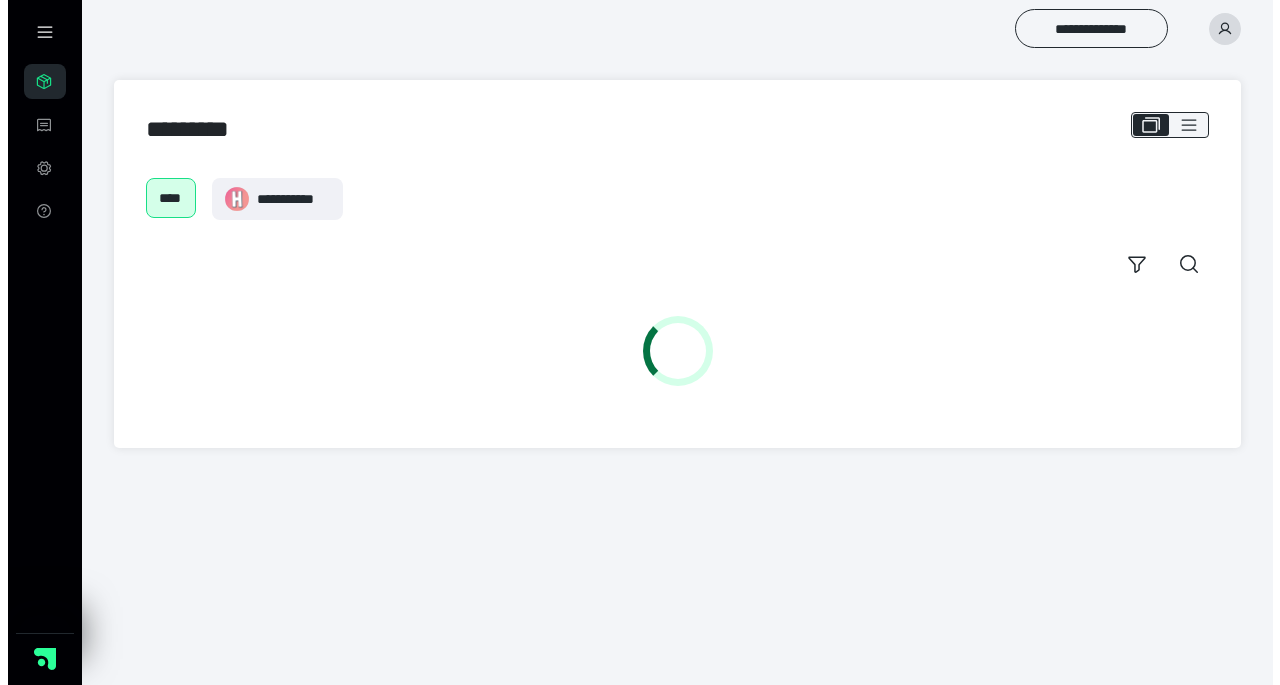 scroll, scrollTop: 0, scrollLeft: 0, axis: both 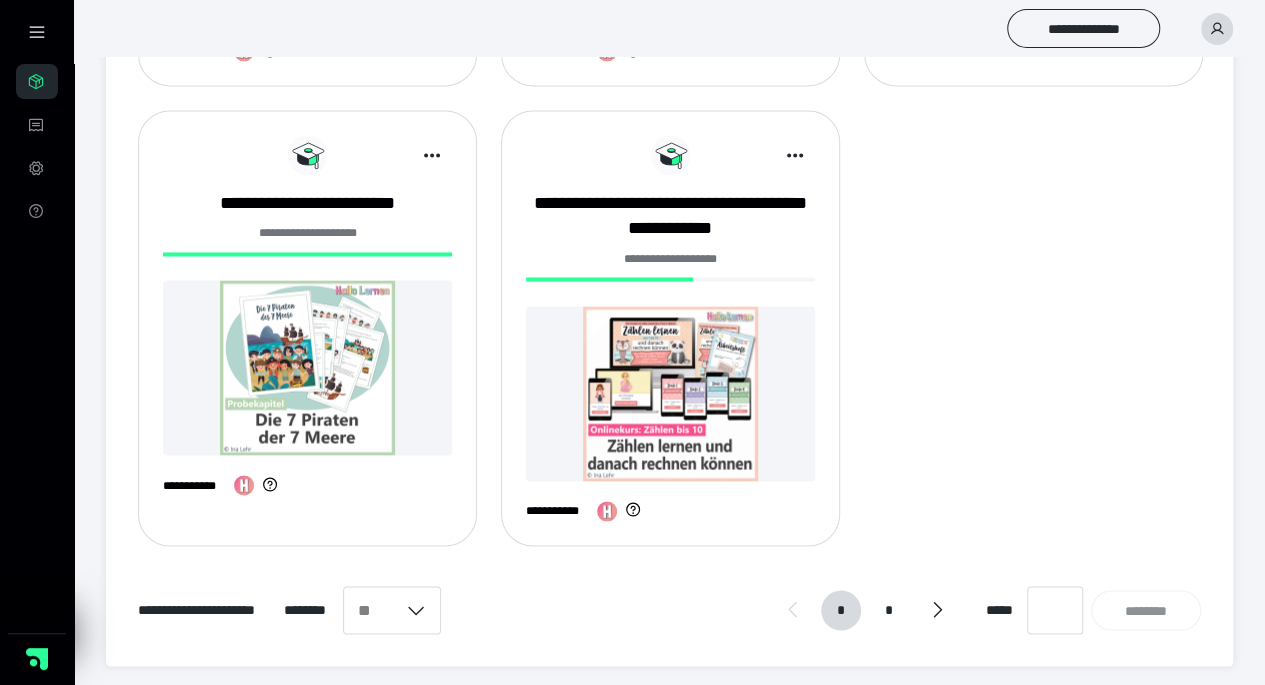 click at bounding box center [670, 393] 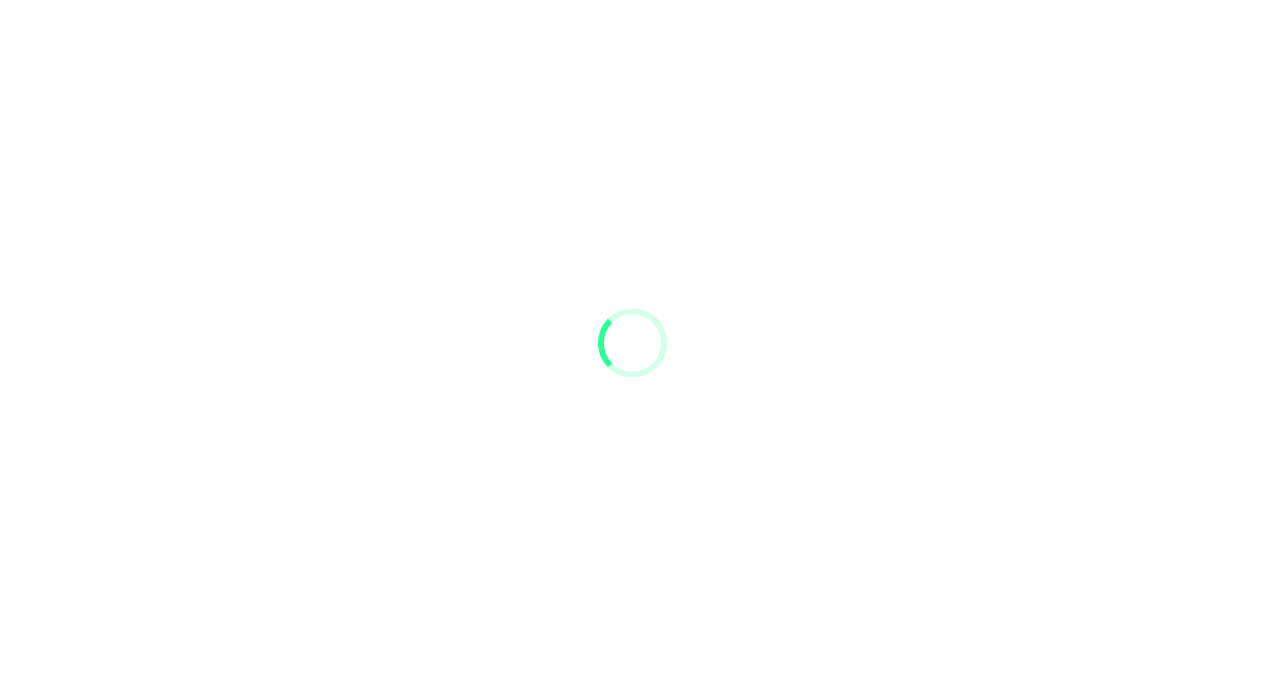 scroll, scrollTop: 0, scrollLeft: 0, axis: both 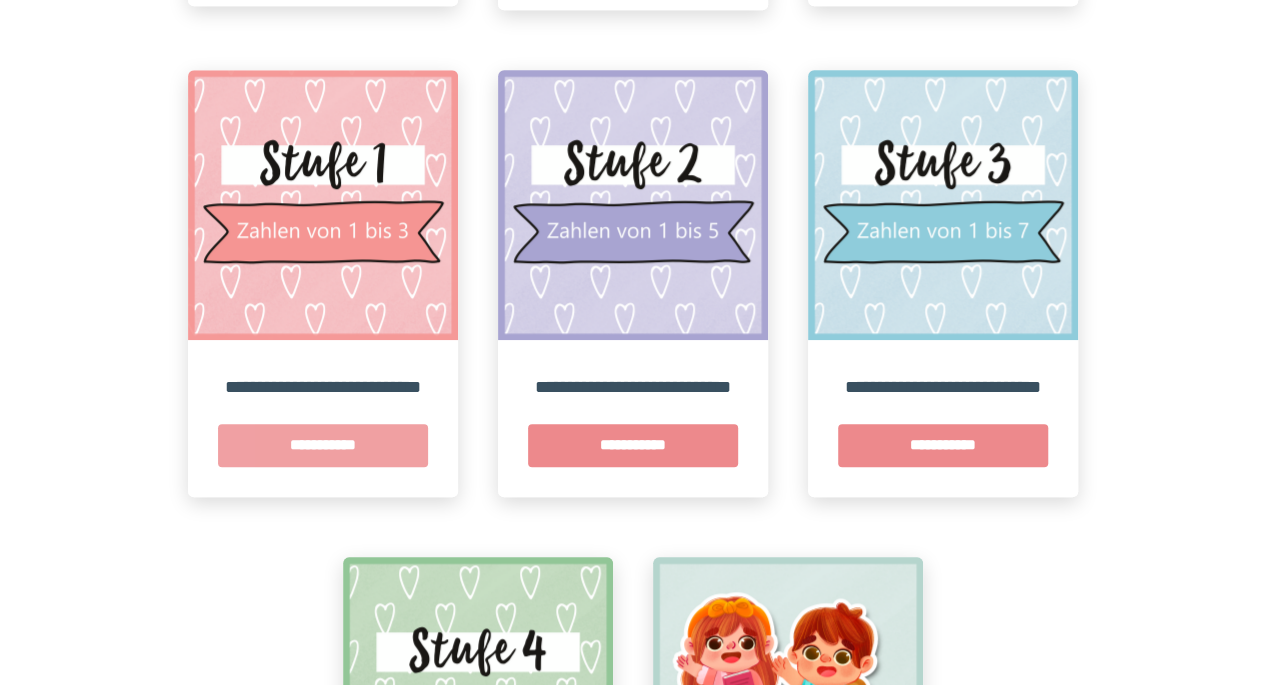 click on "**********" at bounding box center [323, 445] 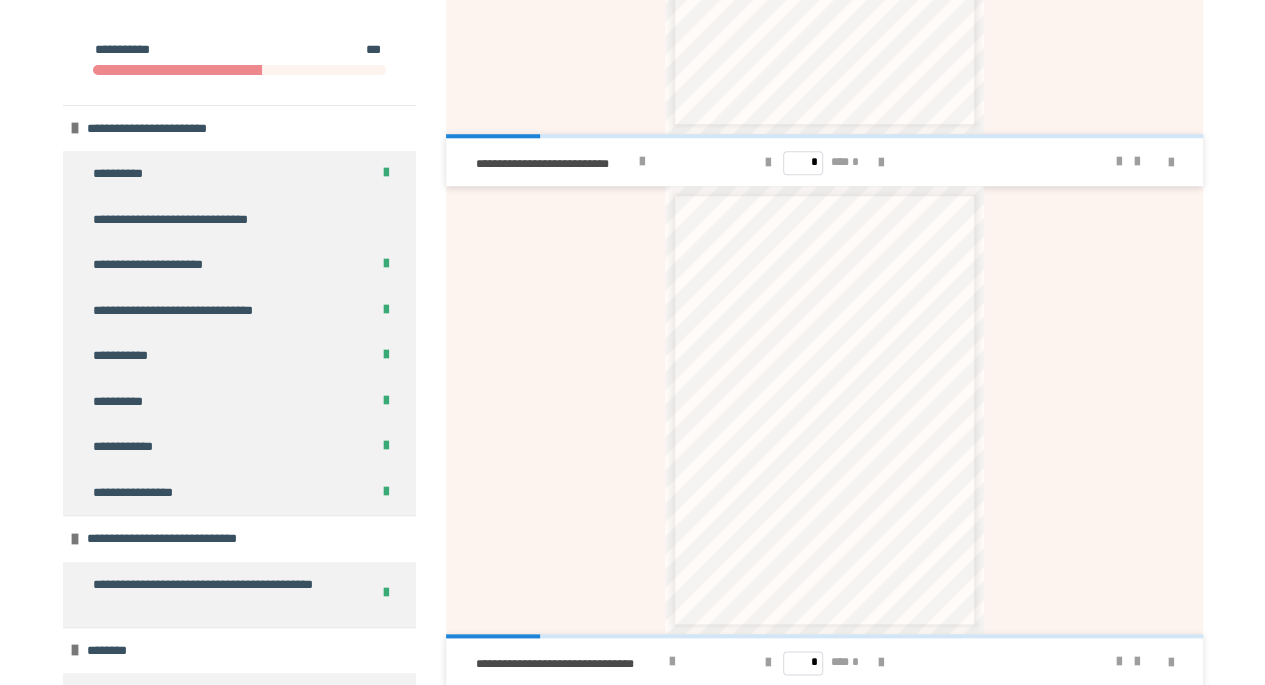 scroll, scrollTop: 972, scrollLeft: 0, axis: vertical 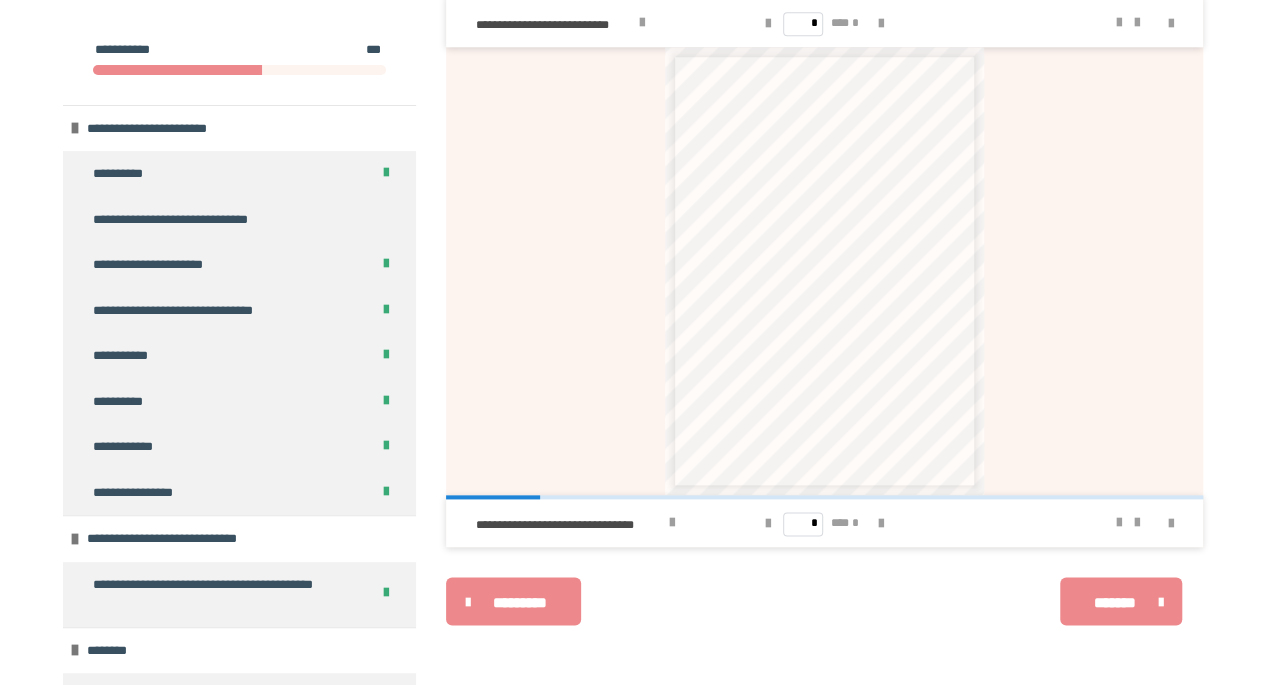 click on "********* ******** *******" at bounding box center [824, 601] 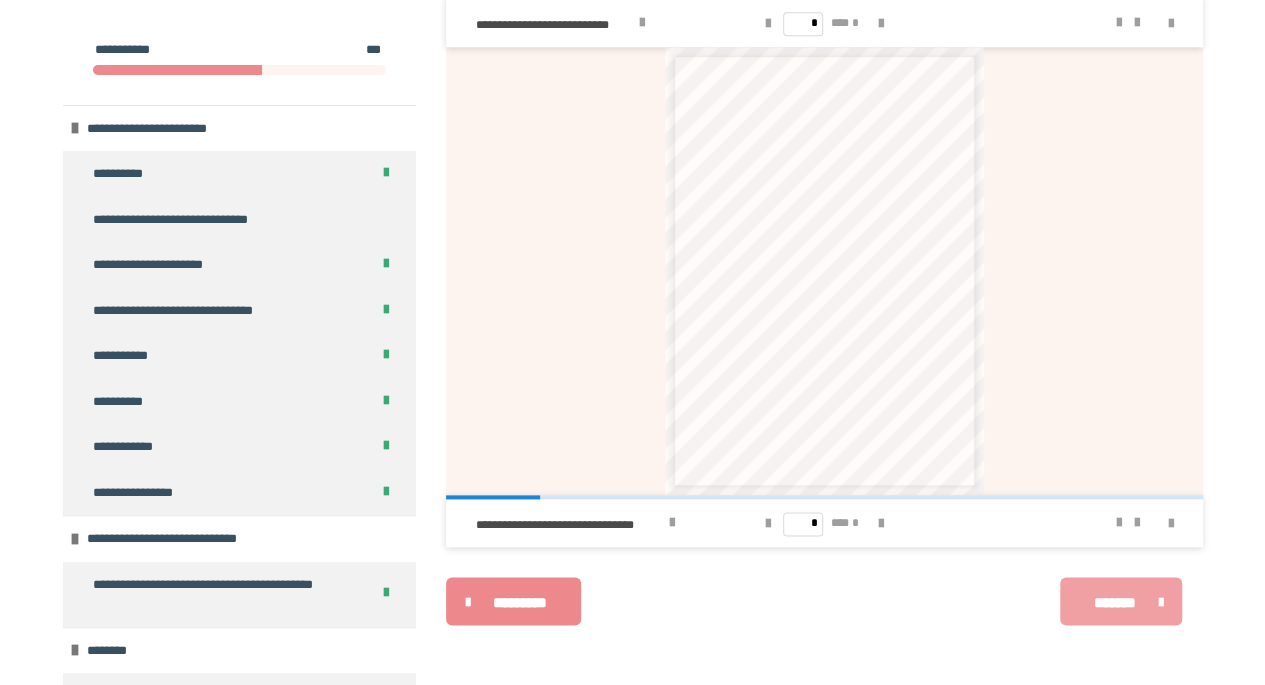 click on "*******" at bounding box center [1114, 602] 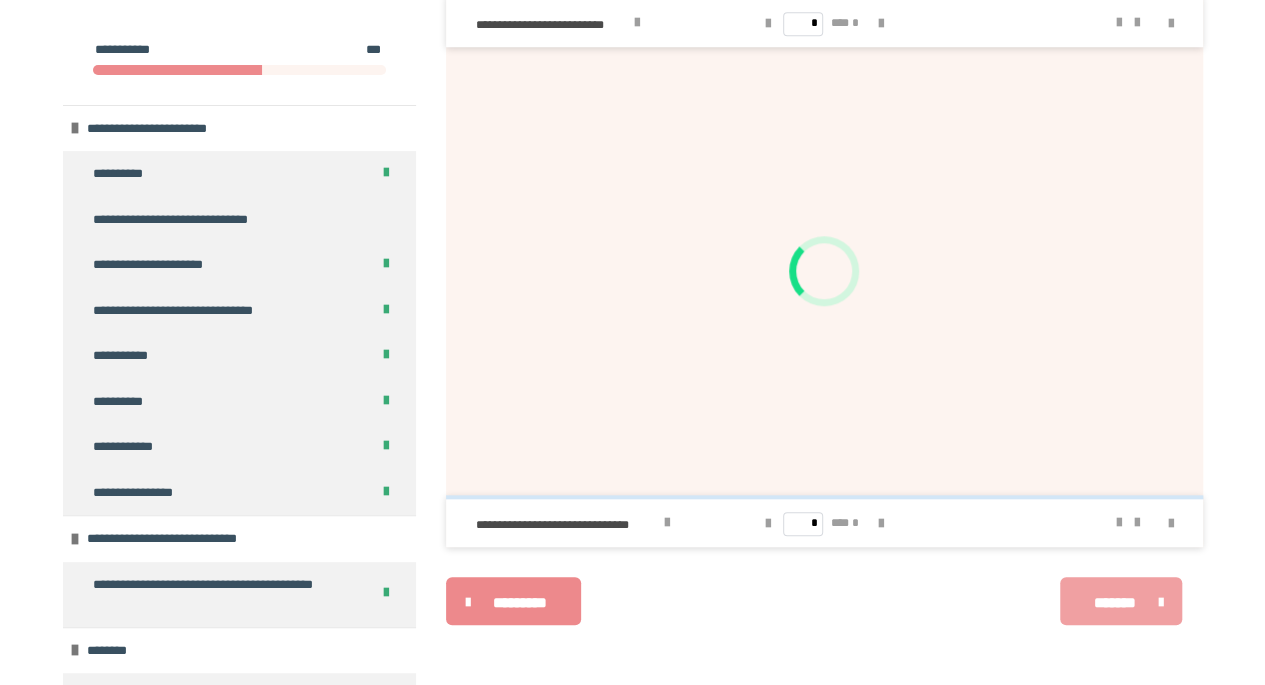 scroll, scrollTop: 966, scrollLeft: 0, axis: vertical 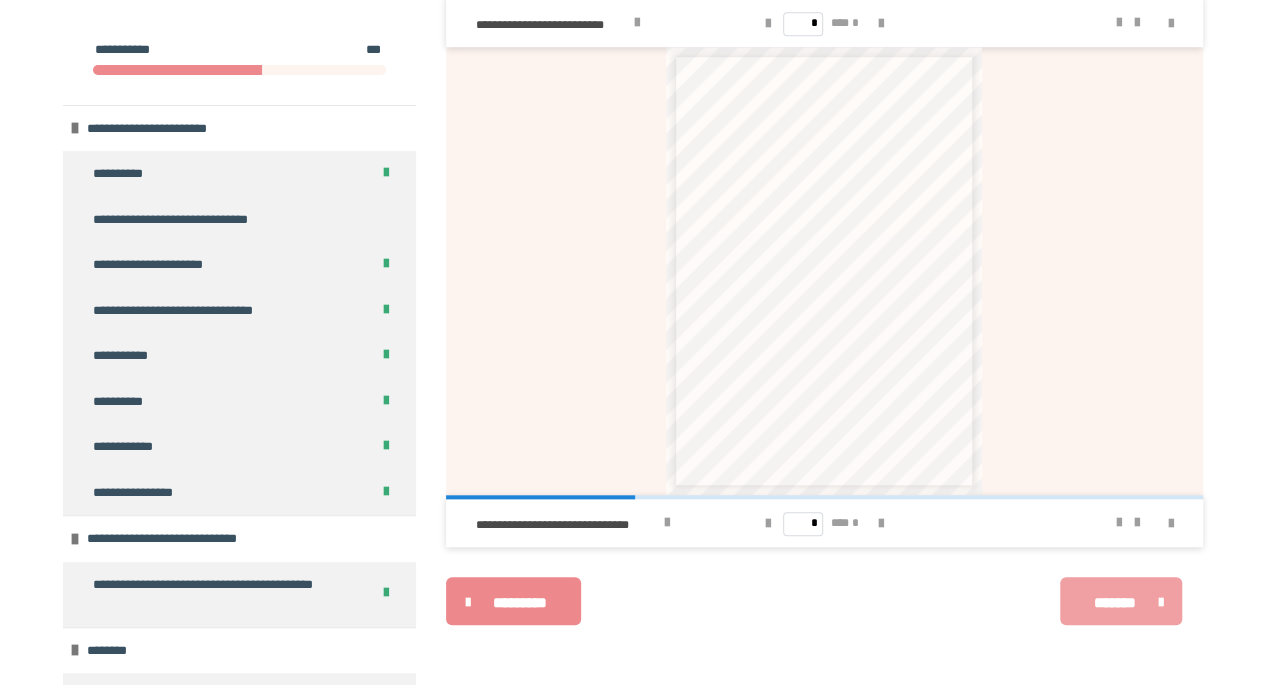 click on "*******" at bounding box center [1114, 602] 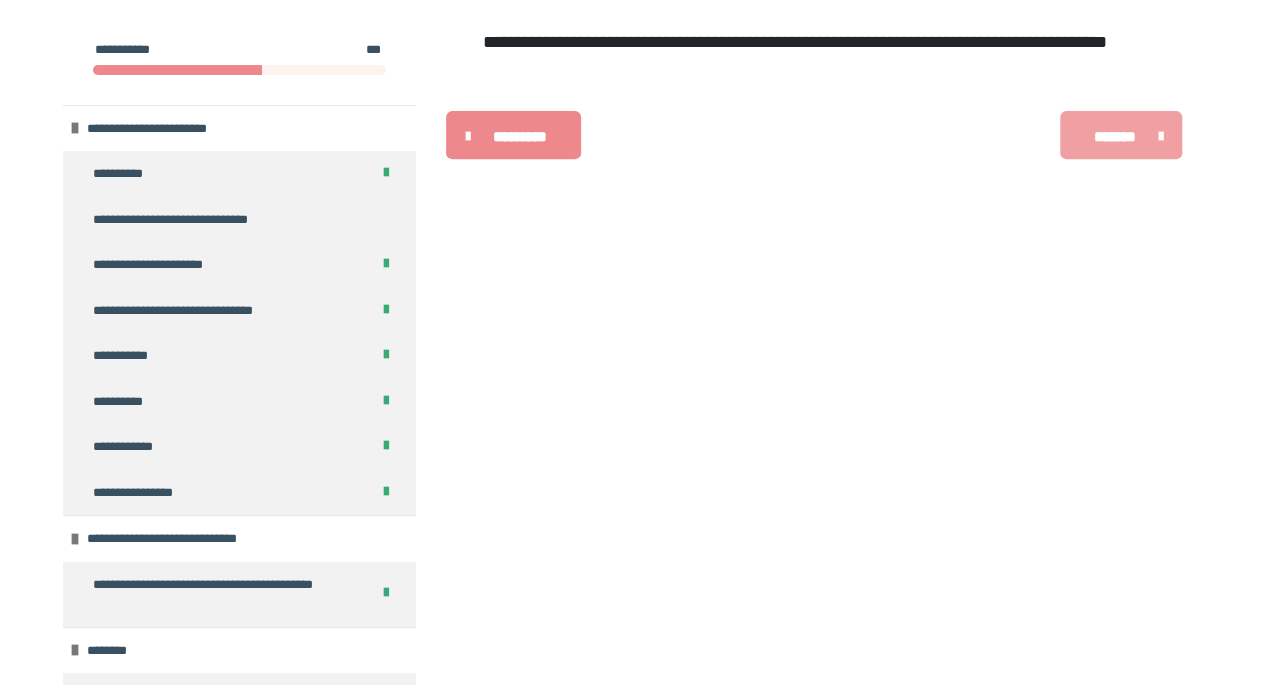 scroll, scrollTop: 340, scrollLeft: 0, axis: vertical 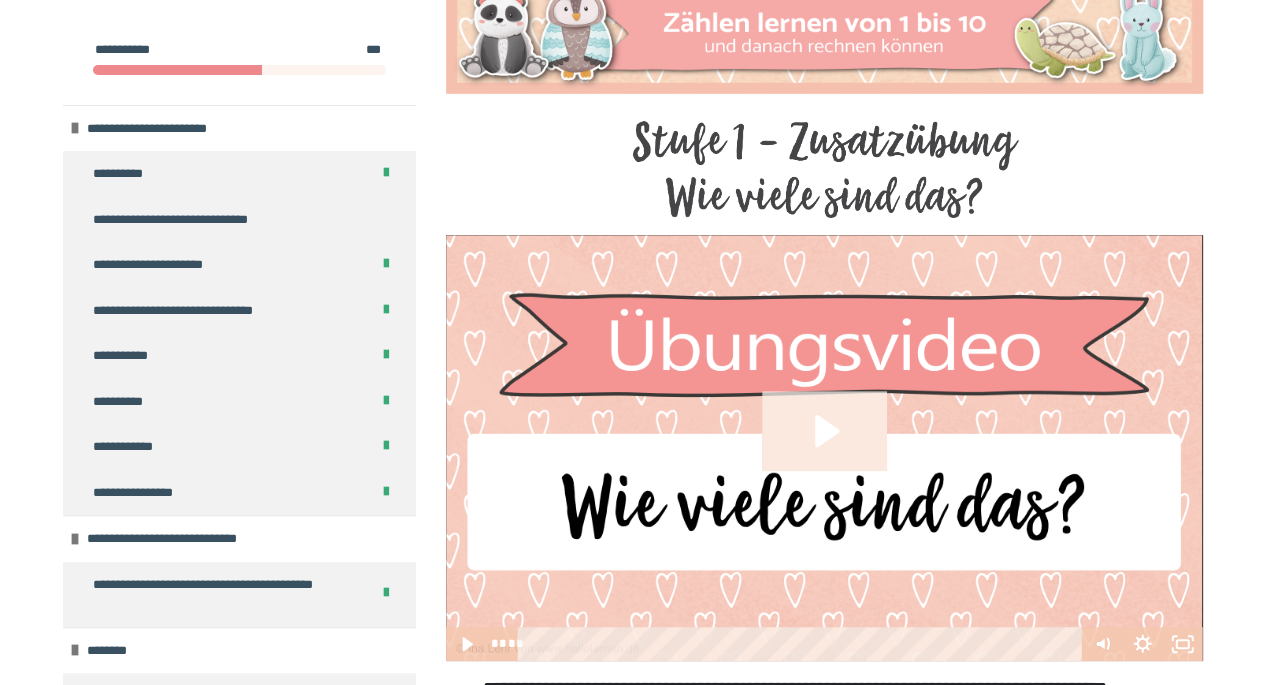 click 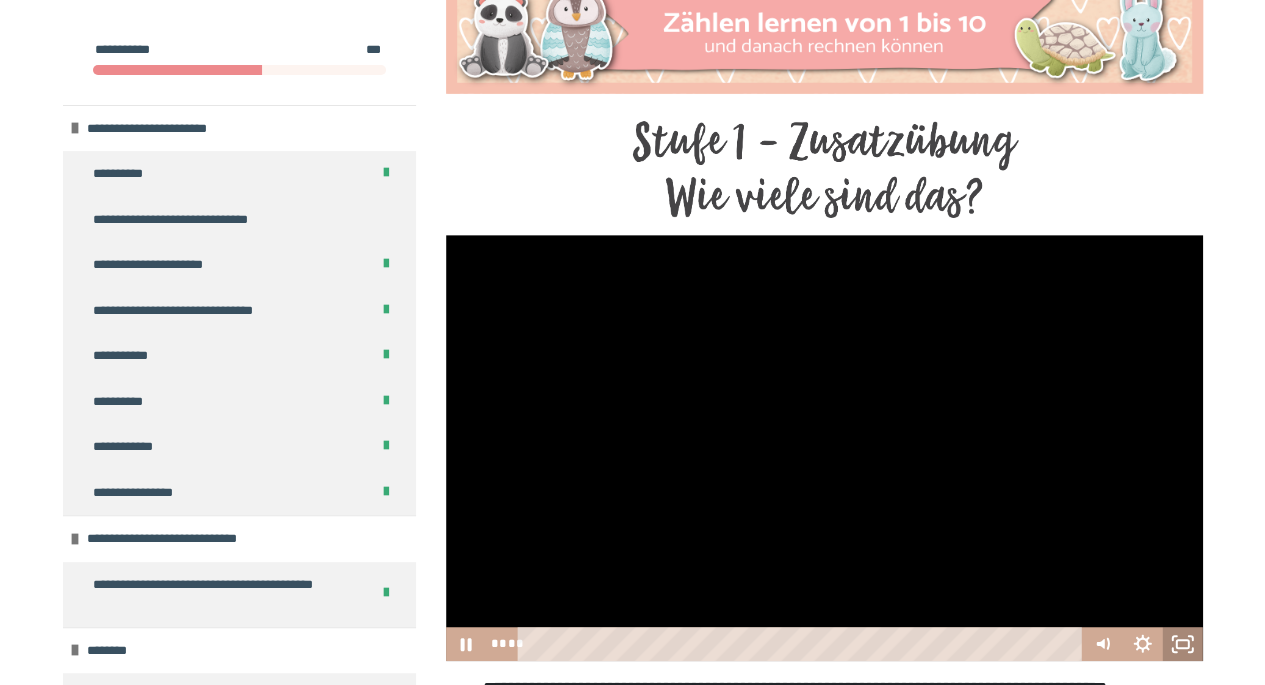 click 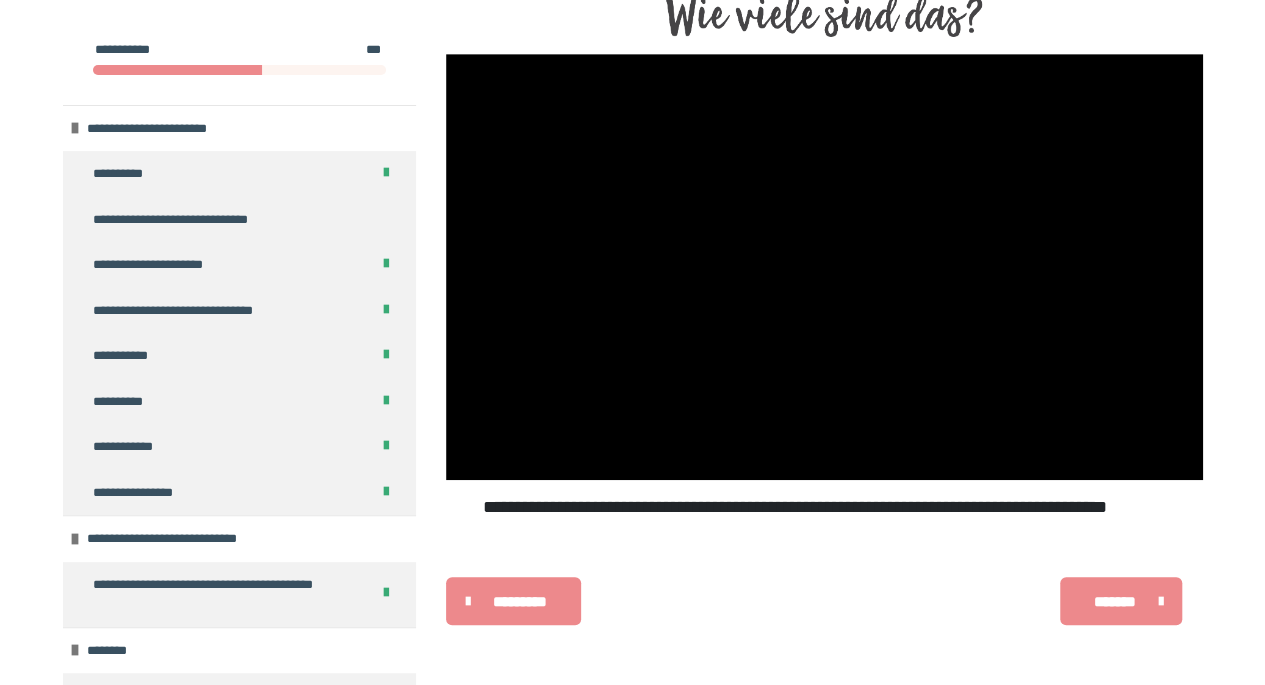 scroll, scrollTop: 536, scrollLeft: 0, axis: vertical 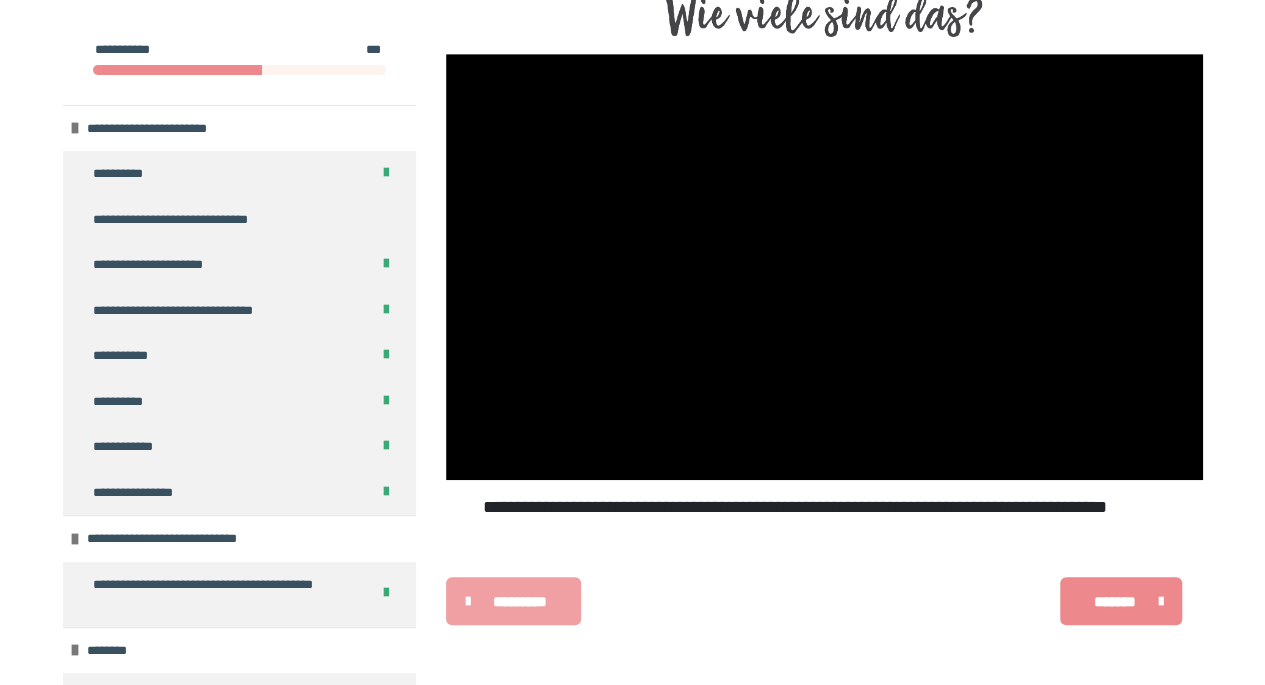 click on "*********" at bounding box center [520, 601] 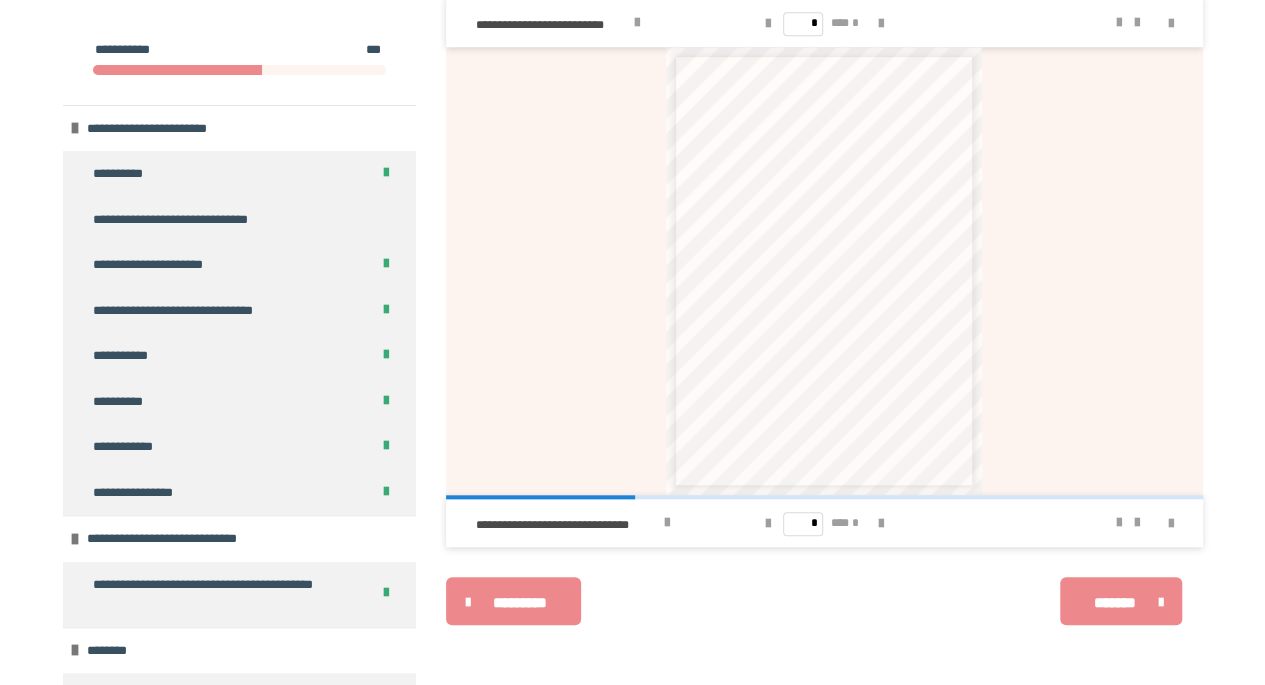 scroll, scrollTop: 966, scrollLeft: 0, axis: vertical 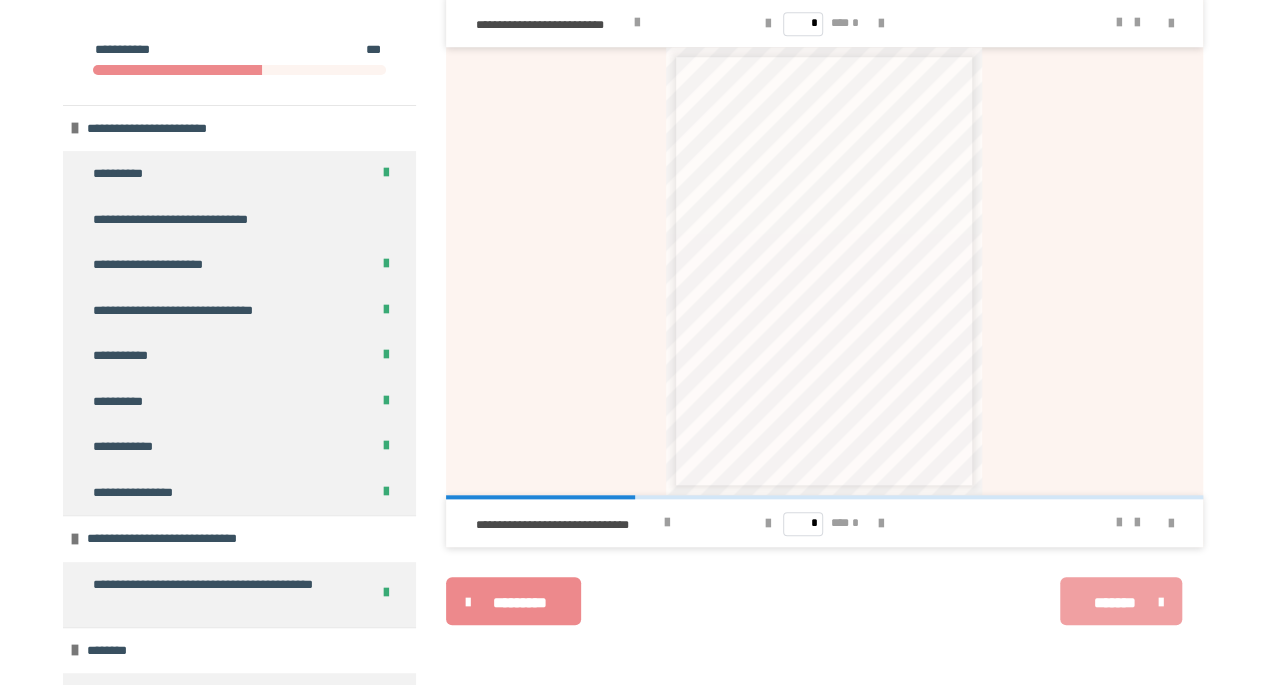 click on "*******" at bounding box center [1114, 602] 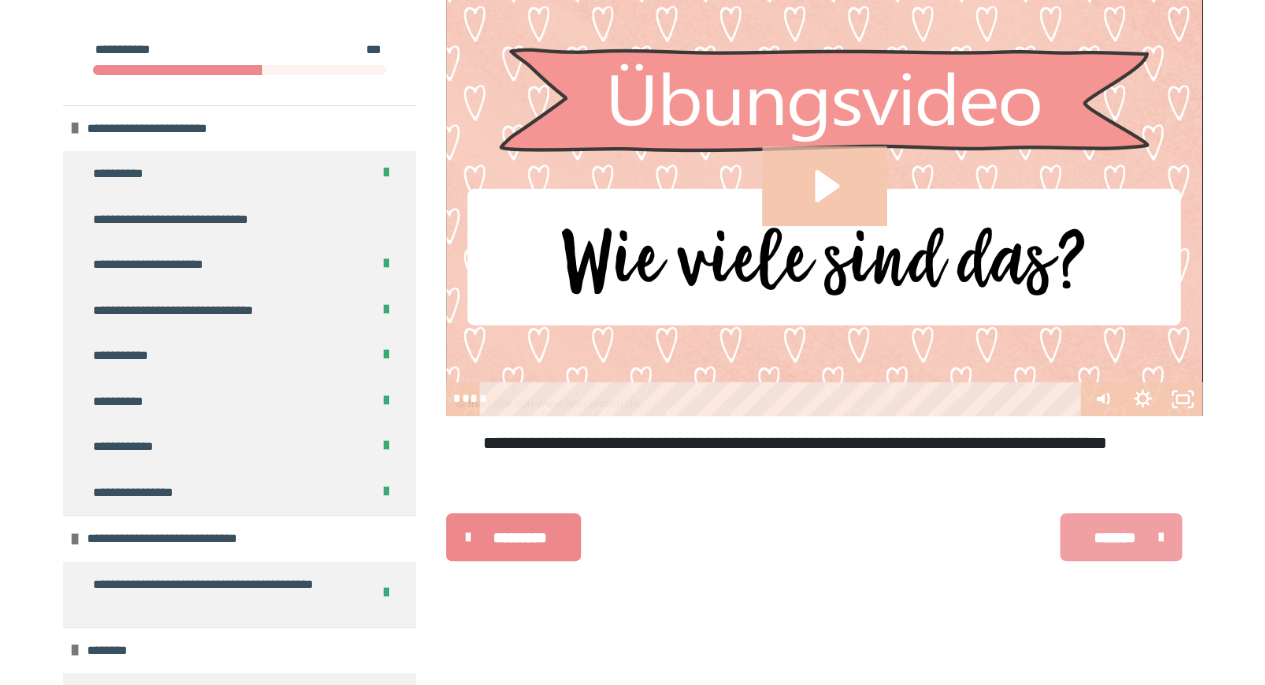 scroll, scrollTop: 340, scrollLeft: 0, axis: vertical 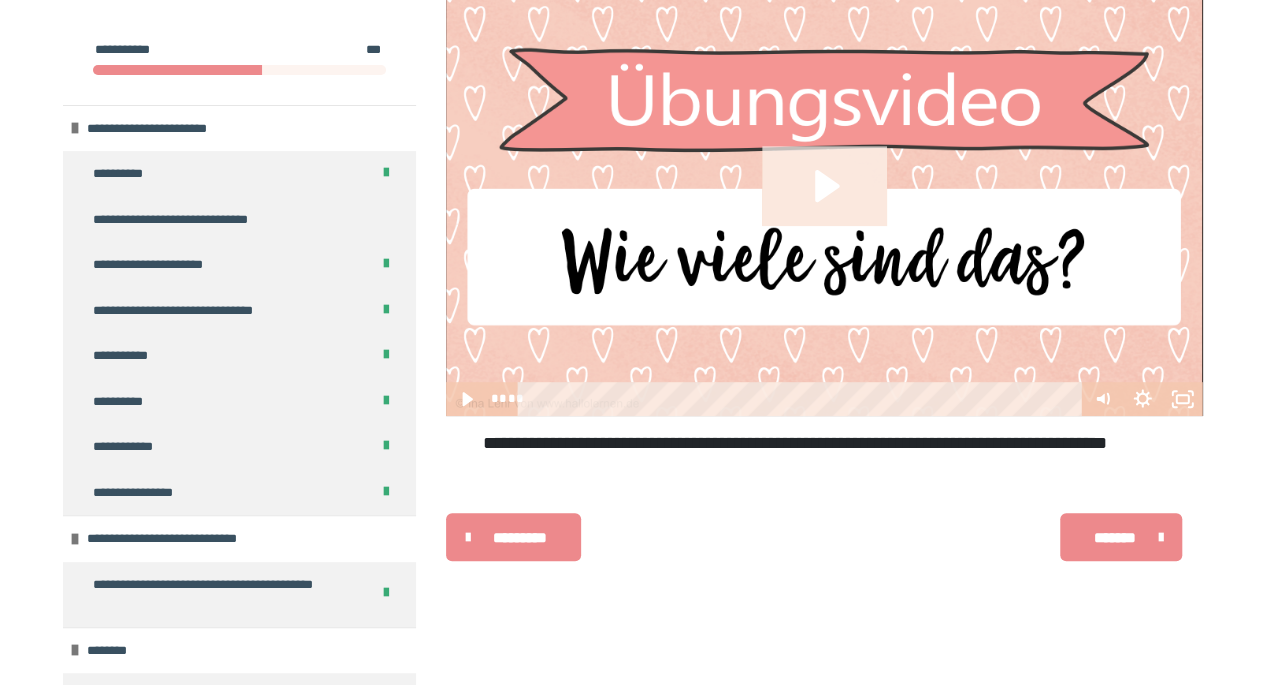 click 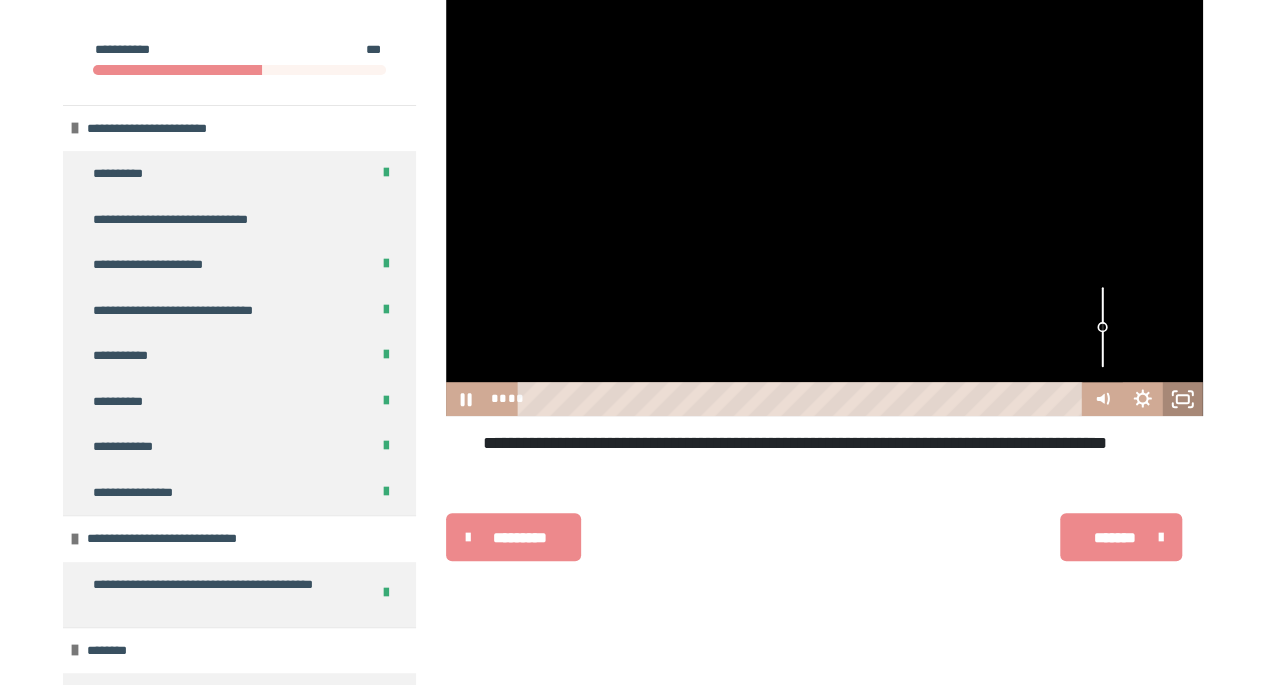 click 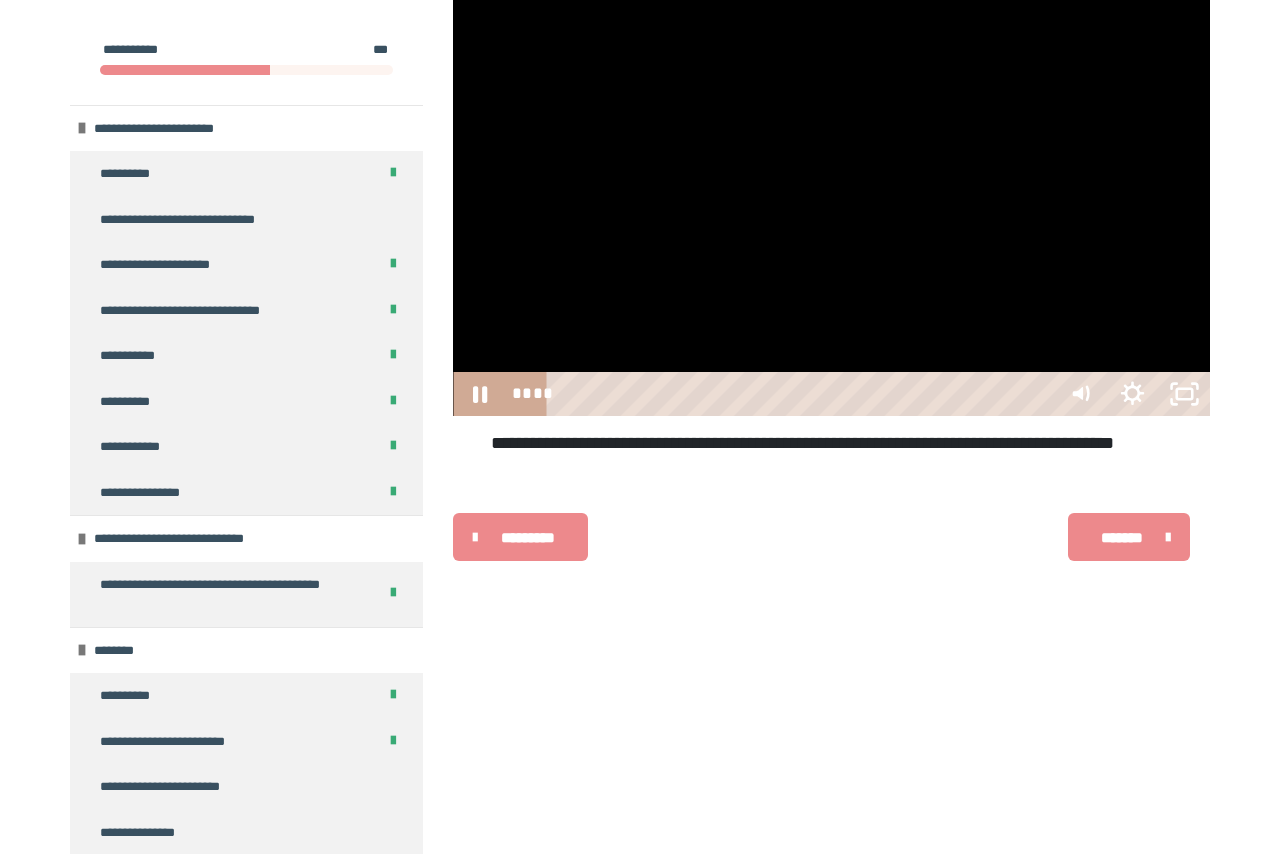 type 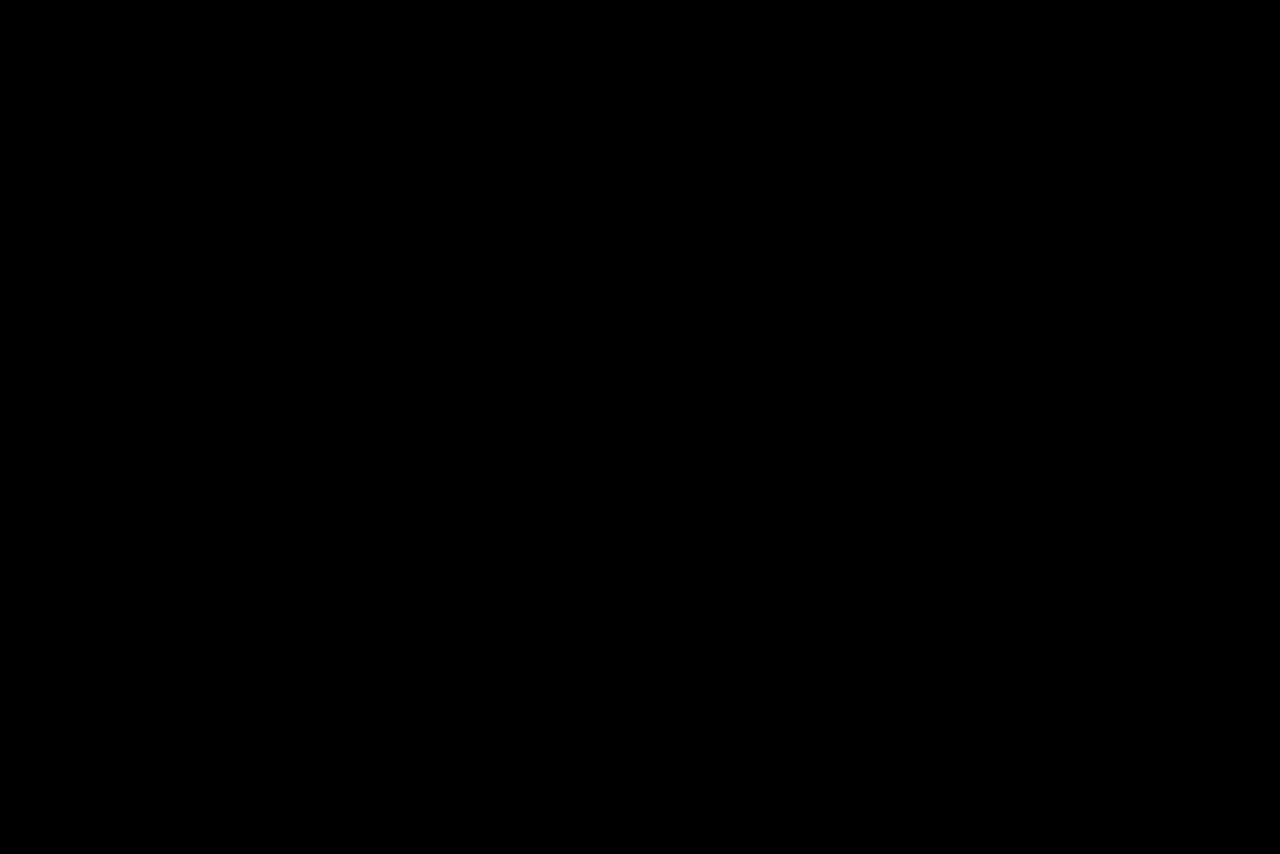 click at bounding box center [640, 427] 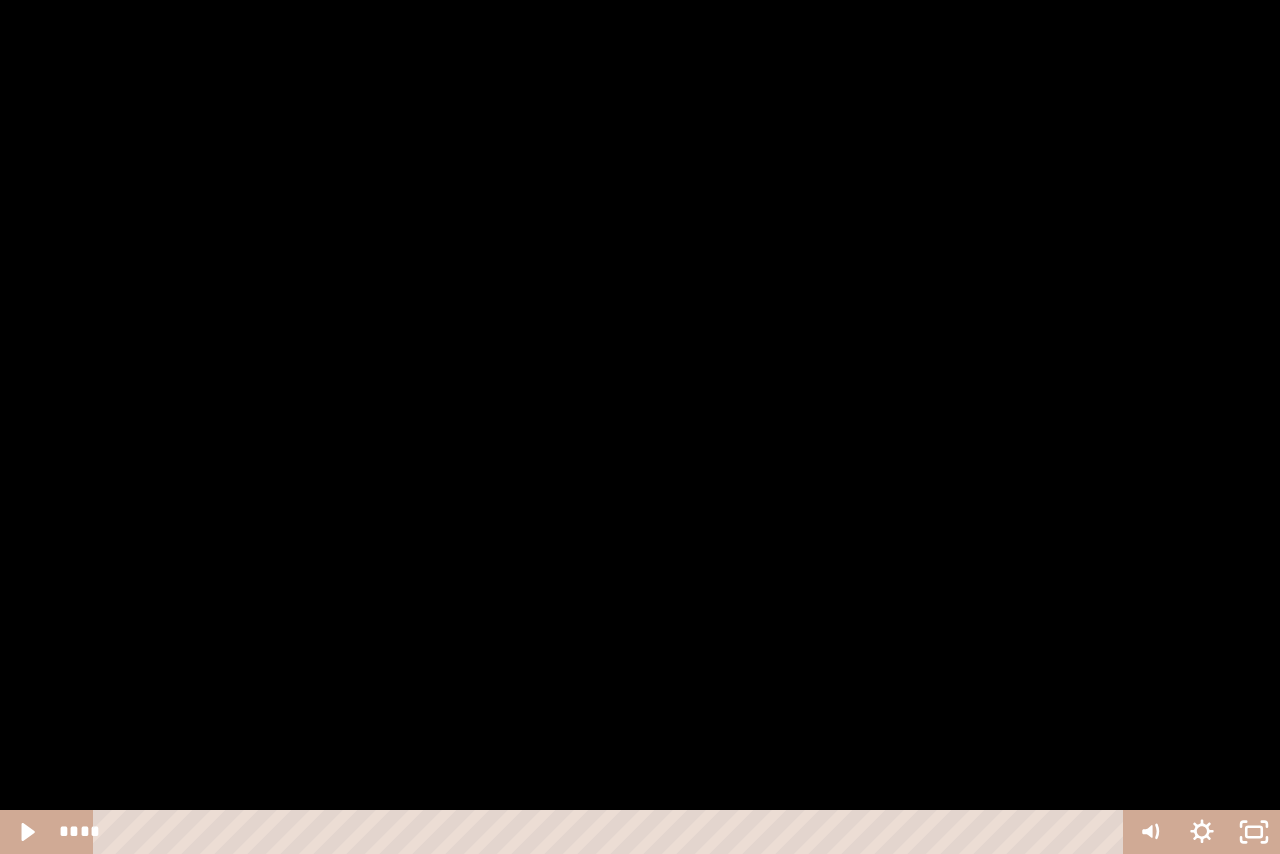 drag, startPoint x: 508, startPoint y: 496, endPoint x: 1050, endPoint y: 426, distance: 546.5016 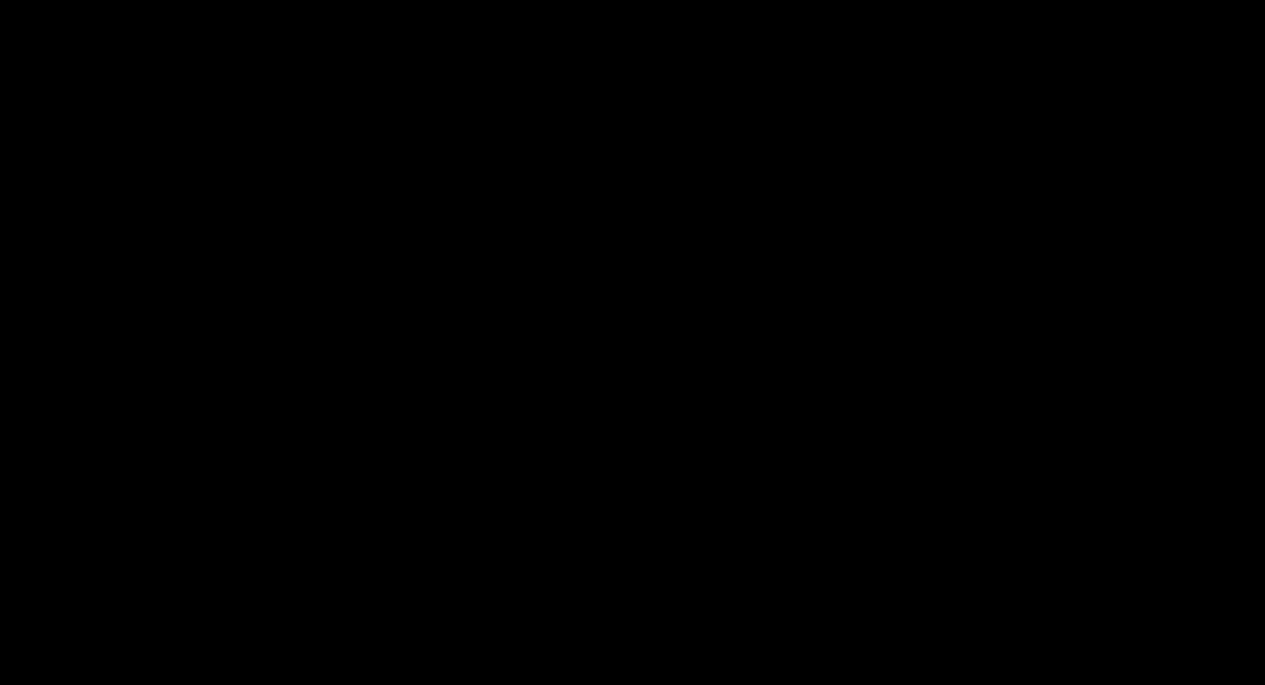 drag, startPoint x: 1050, startPoint y: 426, endPoint x: 1050, endPoint y: 305, distance: 121 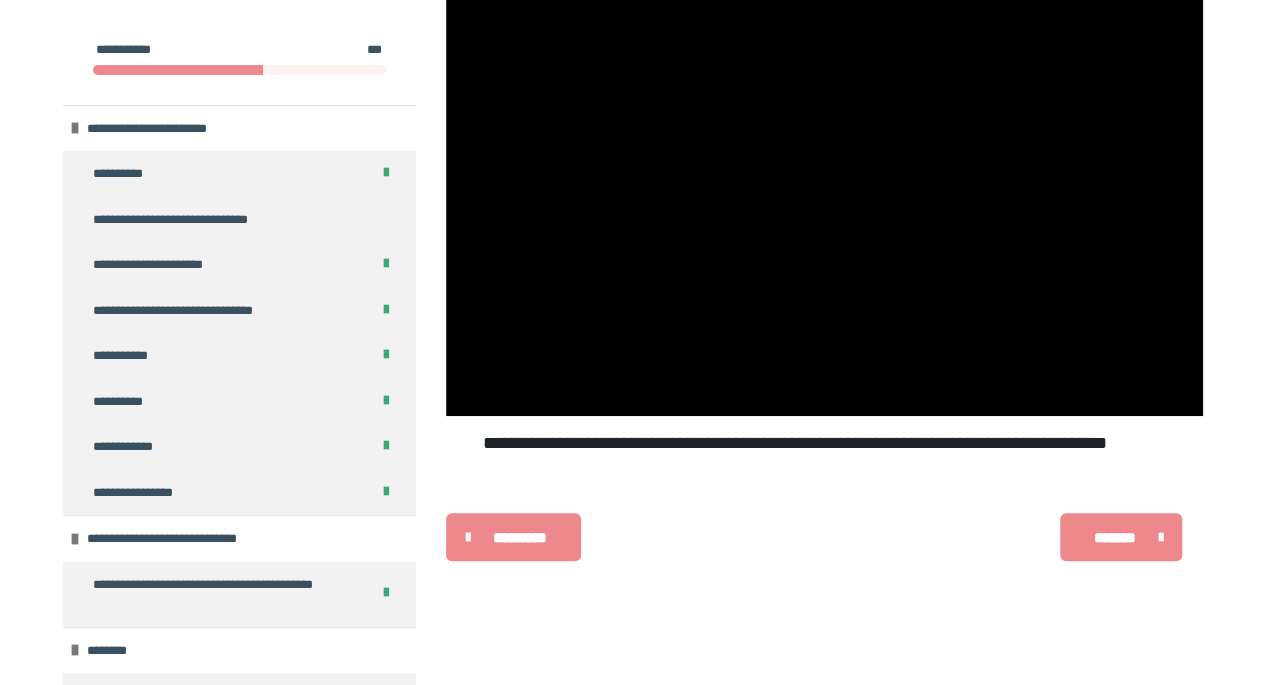click at bounding box center [824, 203] 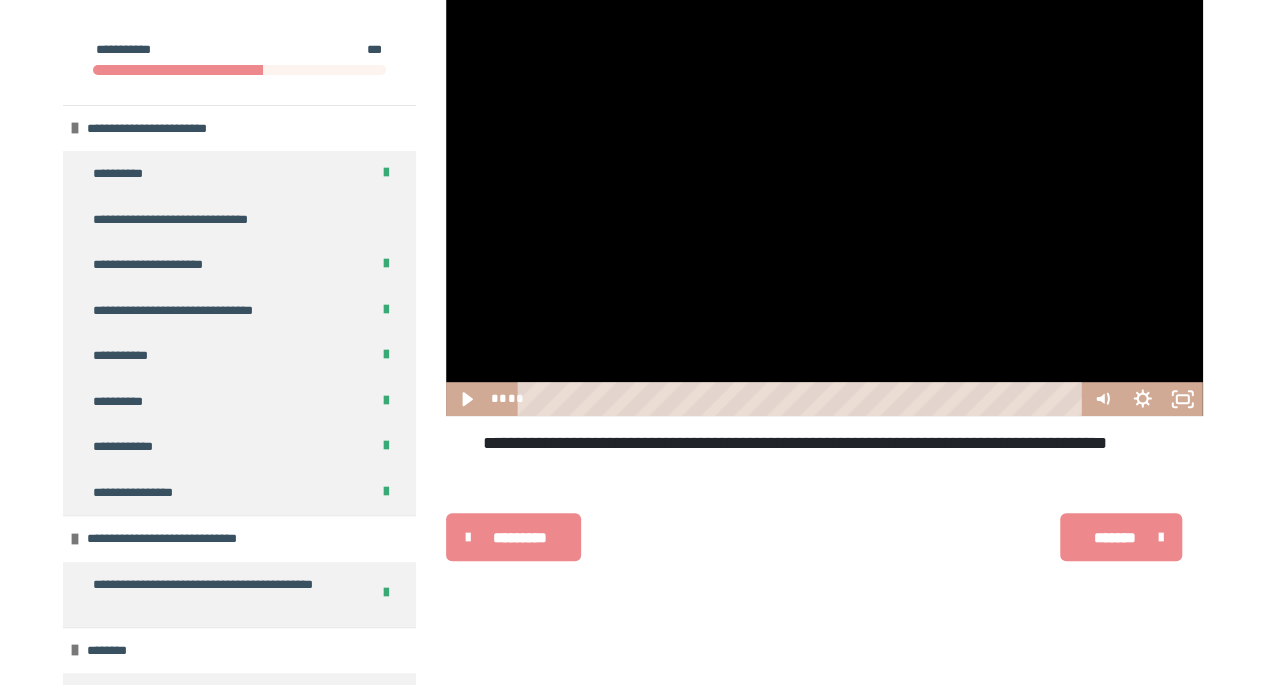 click at bounding box center (824, 203) 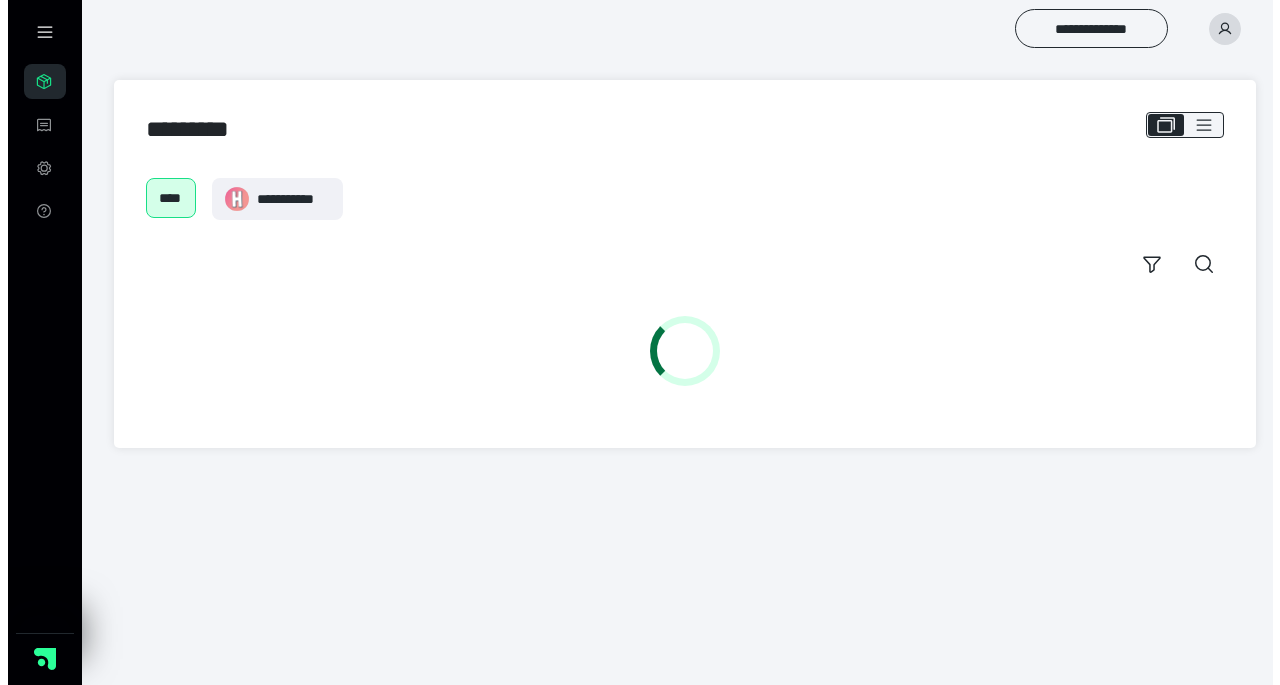 scroll, scrollTop: 0, scrollLeft: 0, axis: both 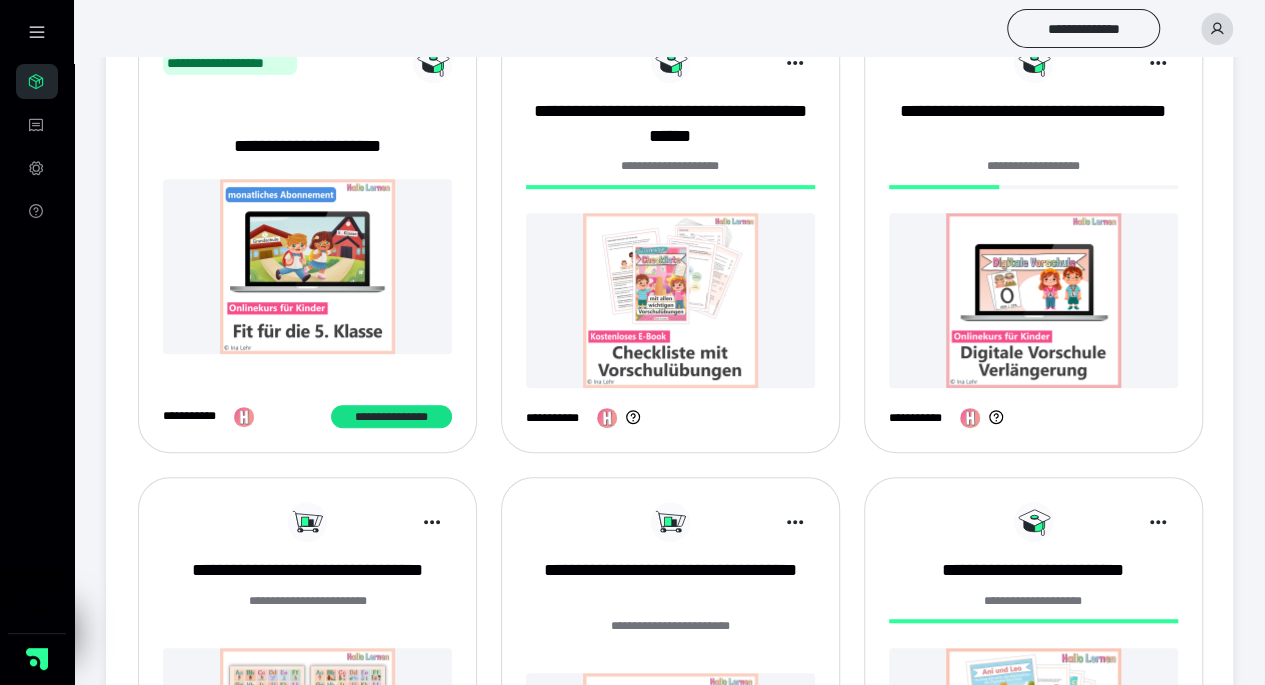 click at bounding box center [1033, 300] 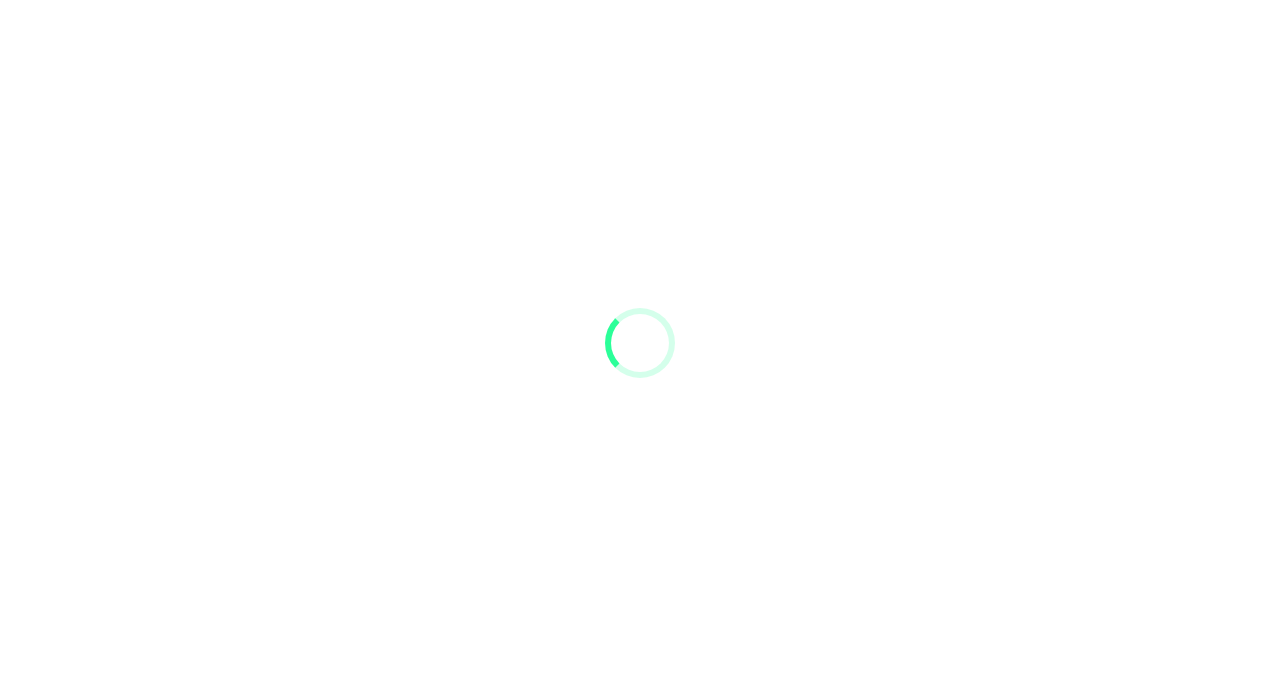 scroll, scrollTop: 0, scrollLeft: 0, axis: both 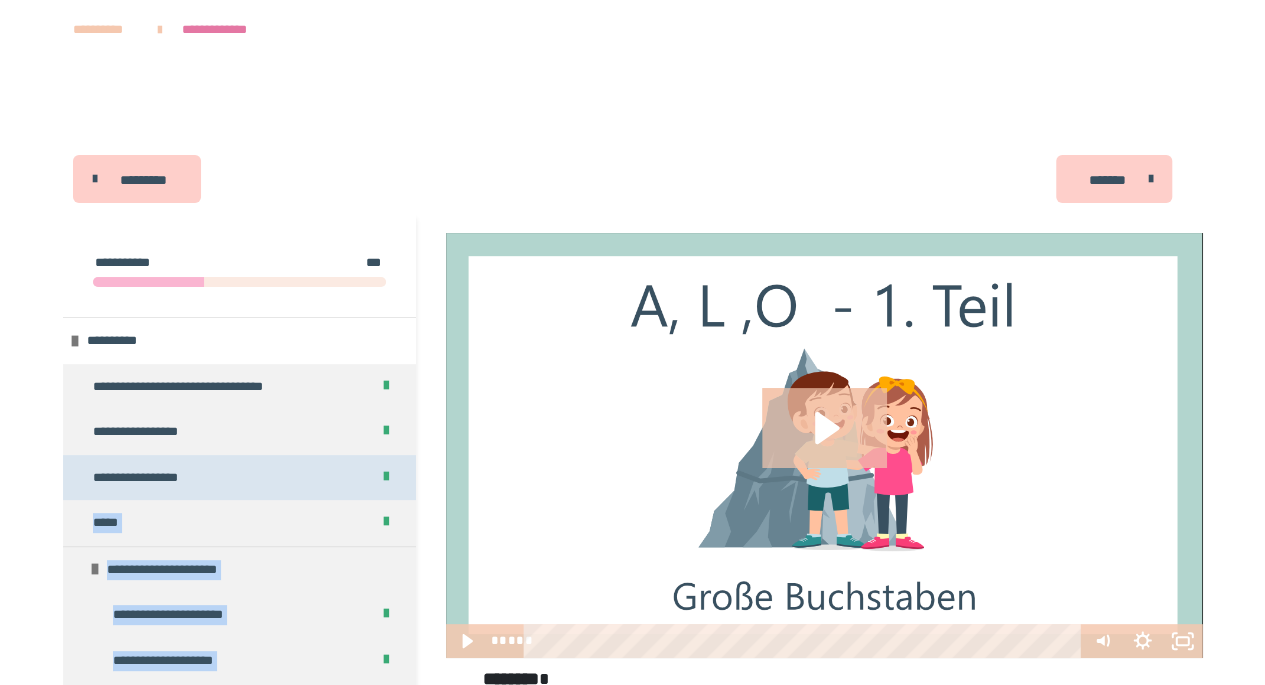 click on "**********" at bounding box center (633, 5660) 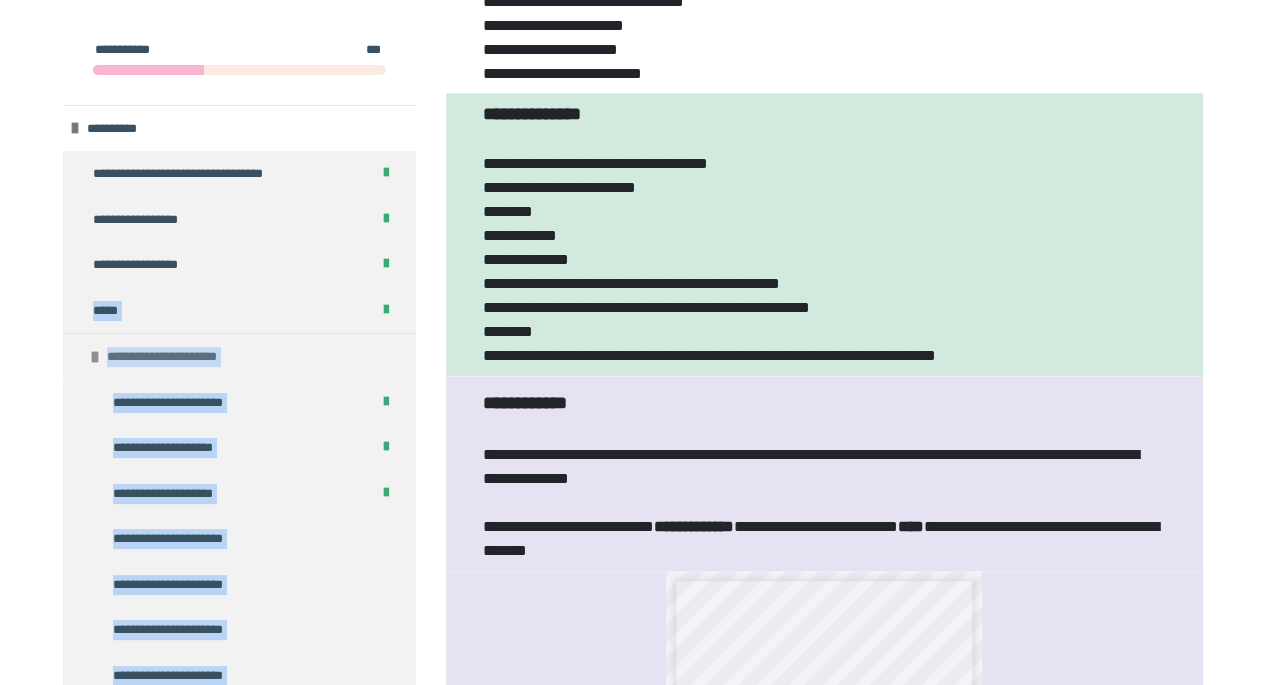 scroll, scrollTop: 752, scrollLeft: 0, axis: vertical 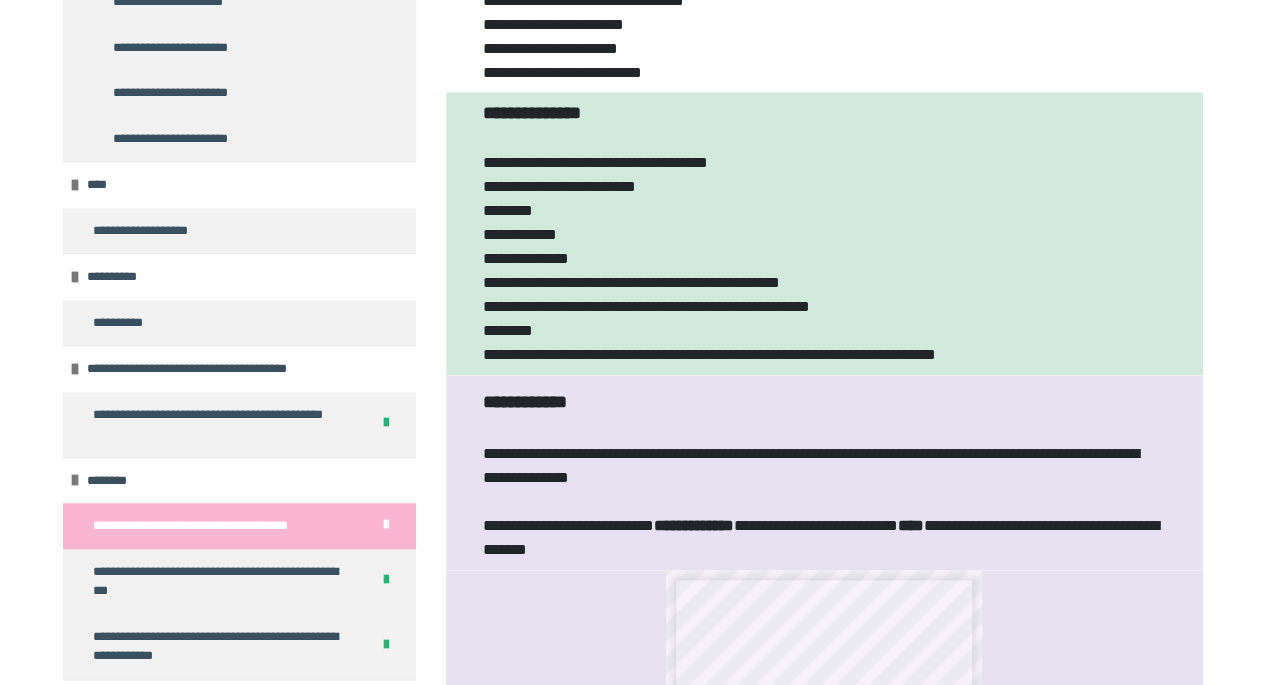 click on "**********" at bounding box center (632, 1324) 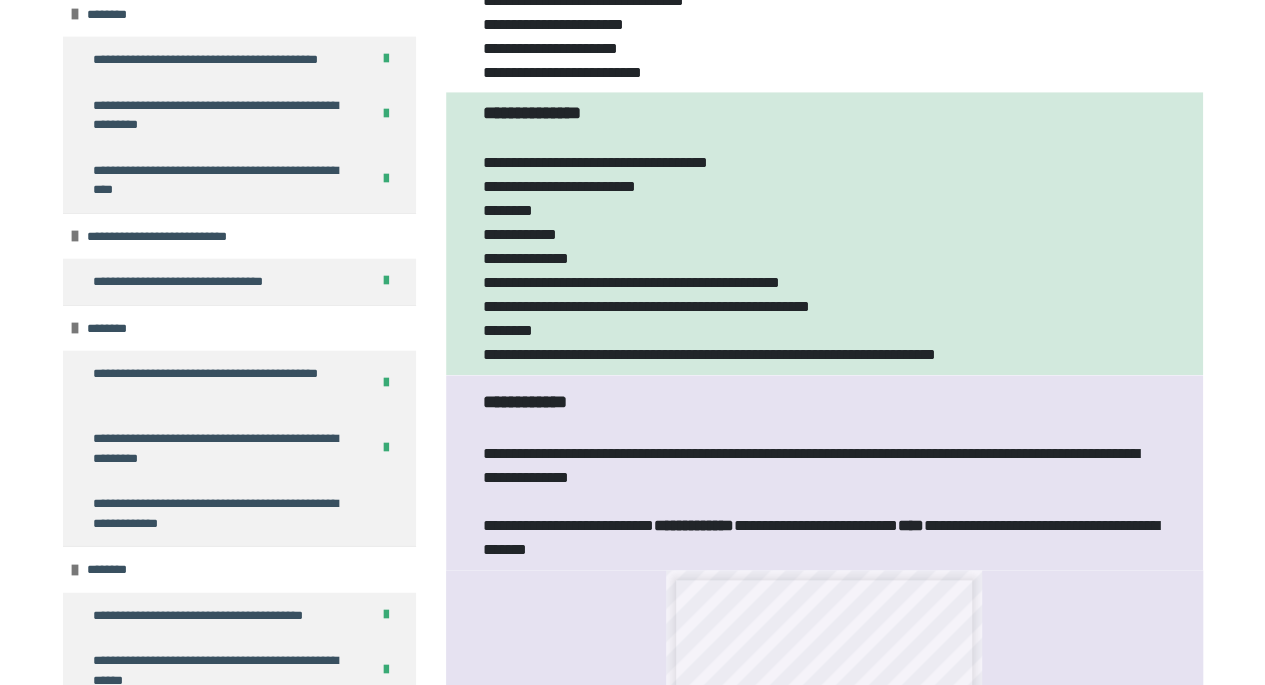 scroll, scrollTop: 2166, scrollLeft: 0, axis: vertical 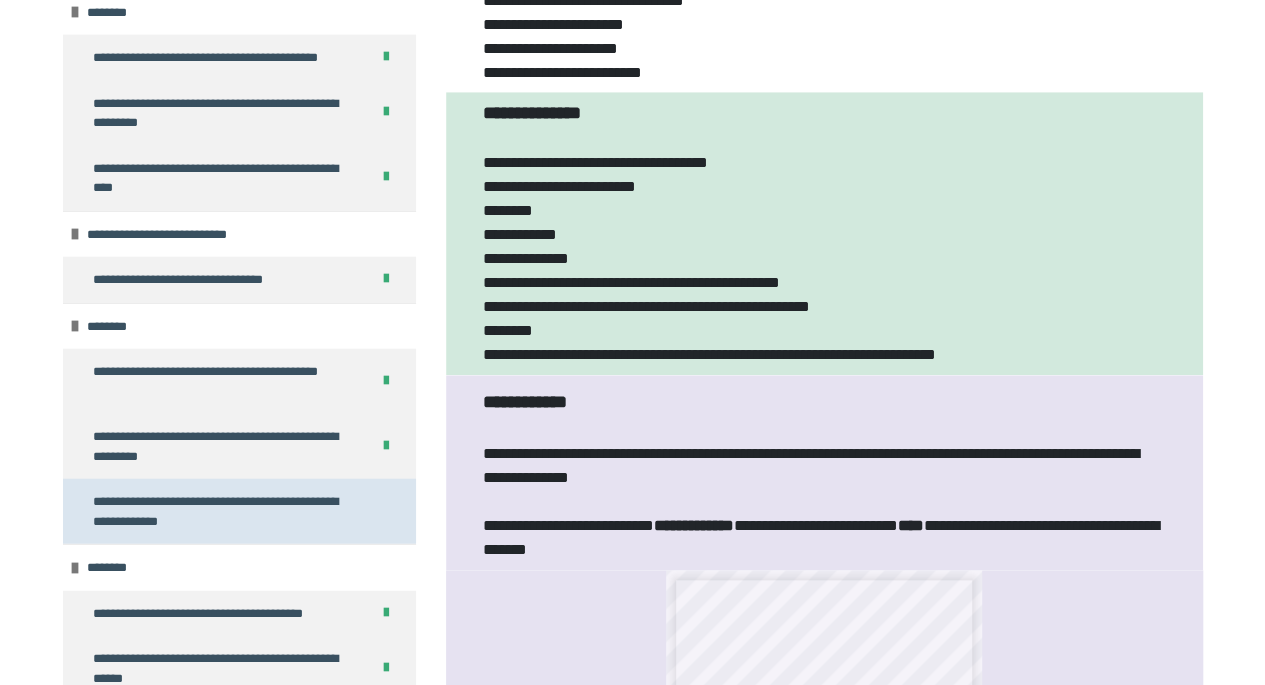 click on "**********" at bounding box center [224, 511] 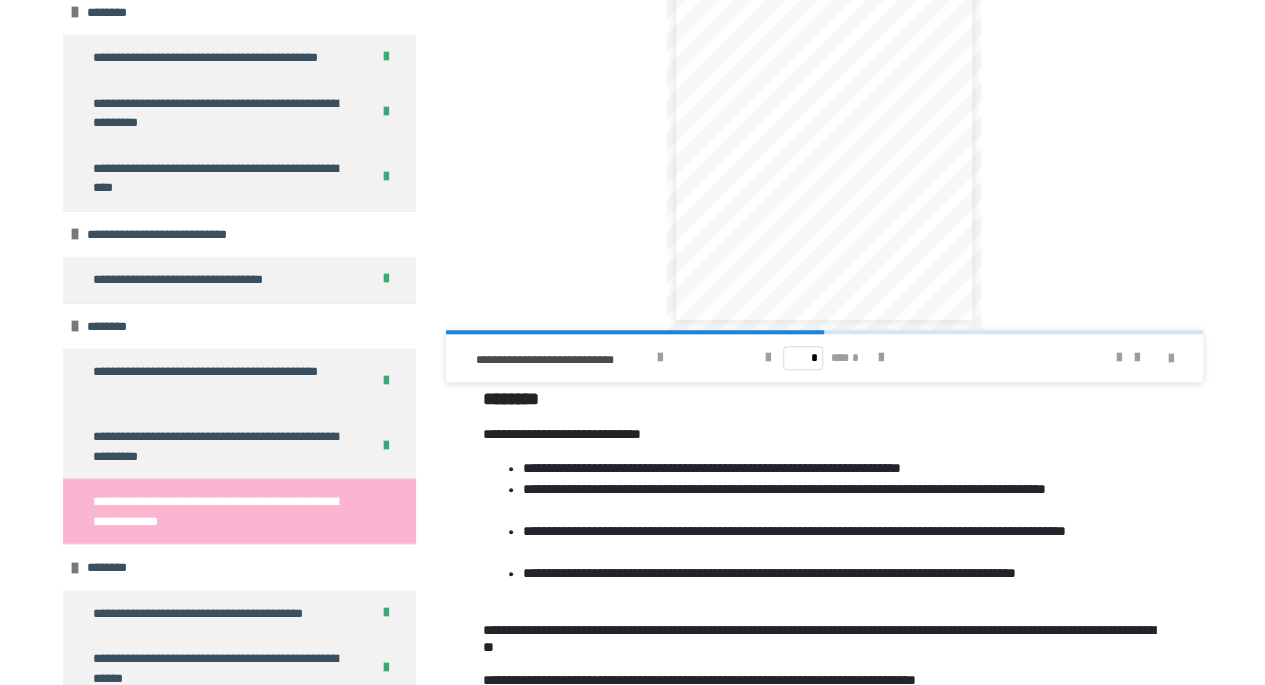 scroll, scrollTop: 706, scrollLeft: 0, axis: vertical 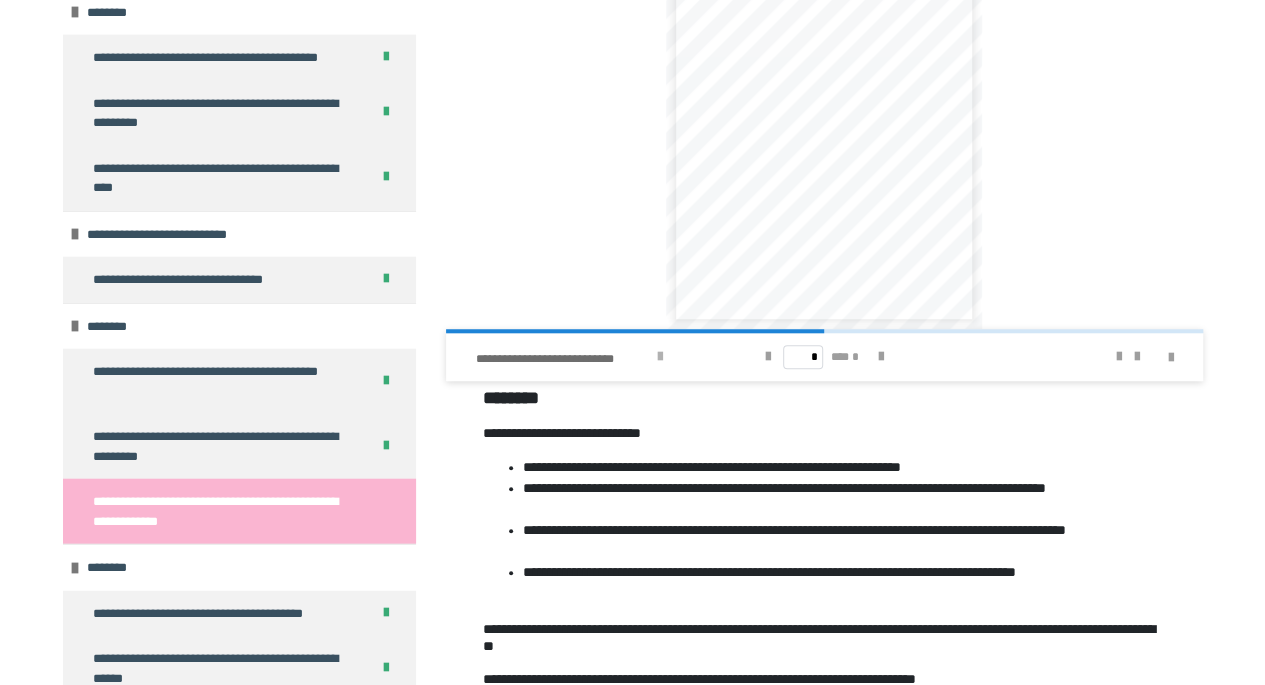 click on "**********" at bounding box center (595, 357) 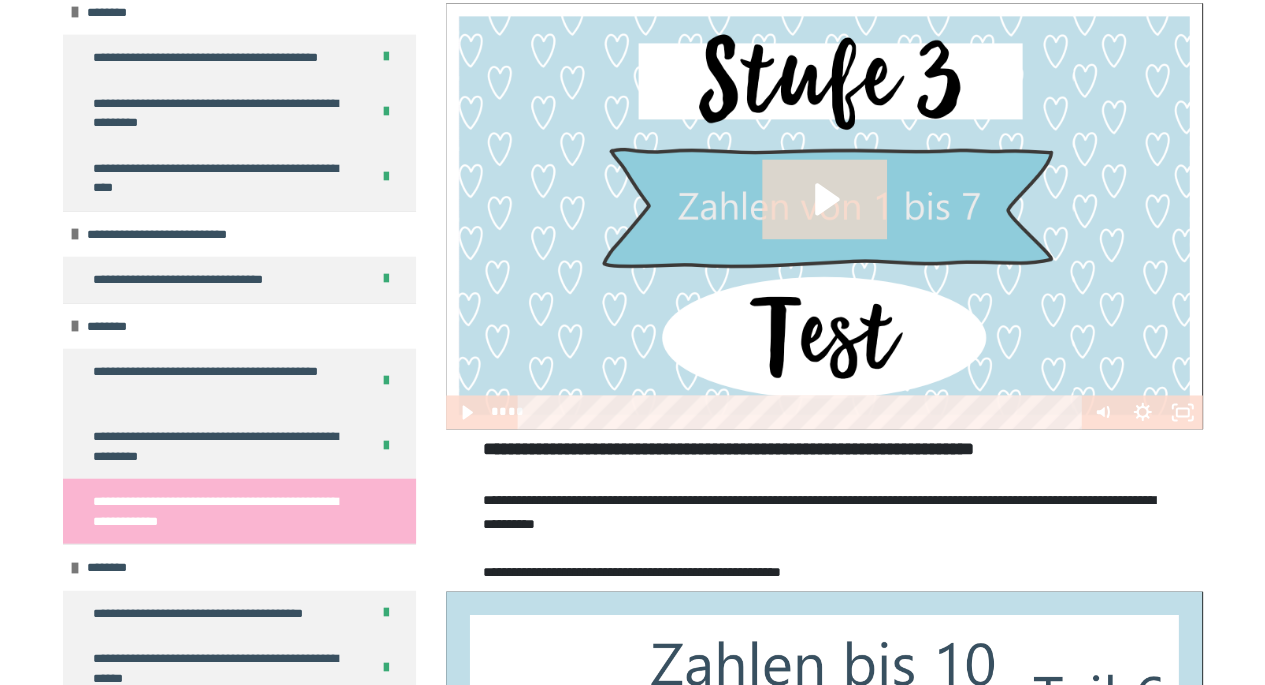 scroll, scrollTop: 1406, scrollLeft: 0, axis: vertical 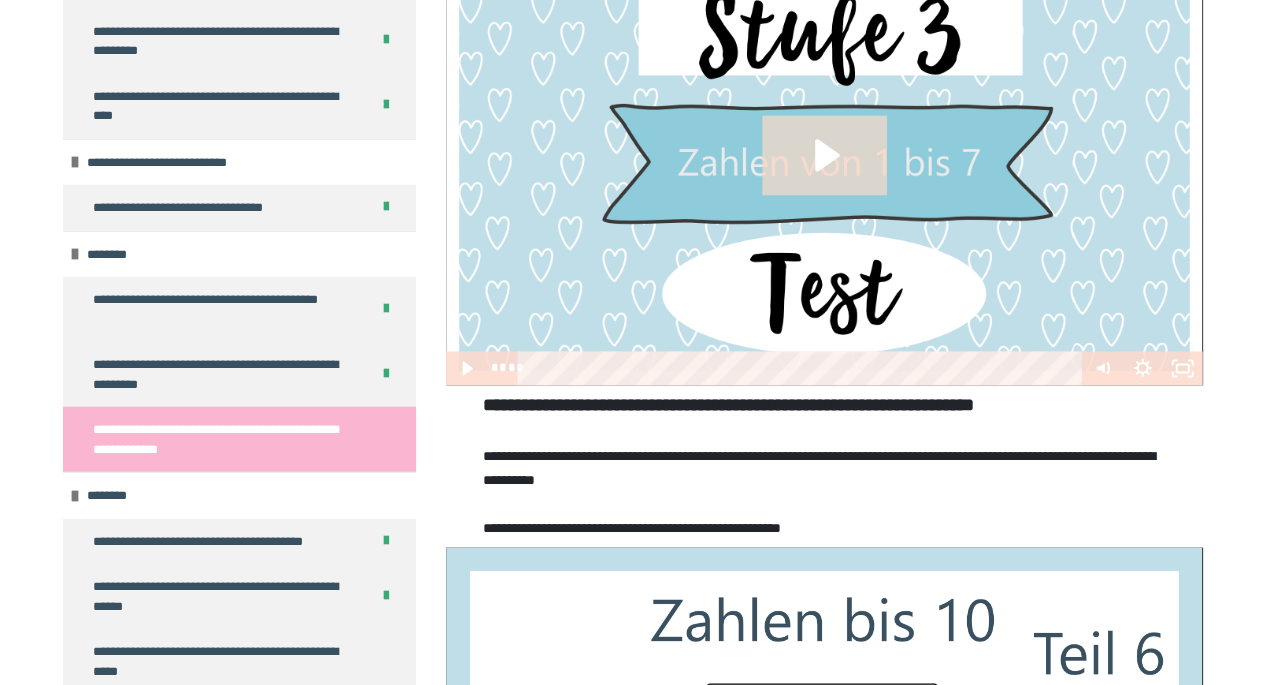 click at bounding box center [824, 172] 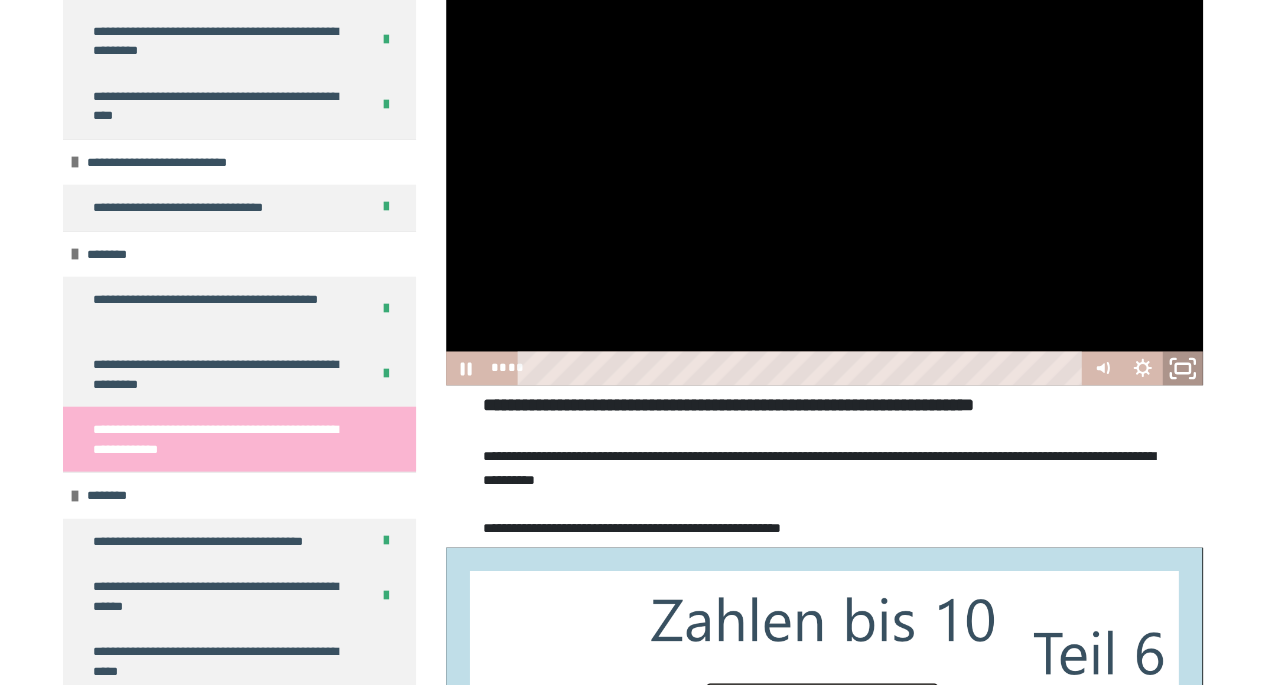 click 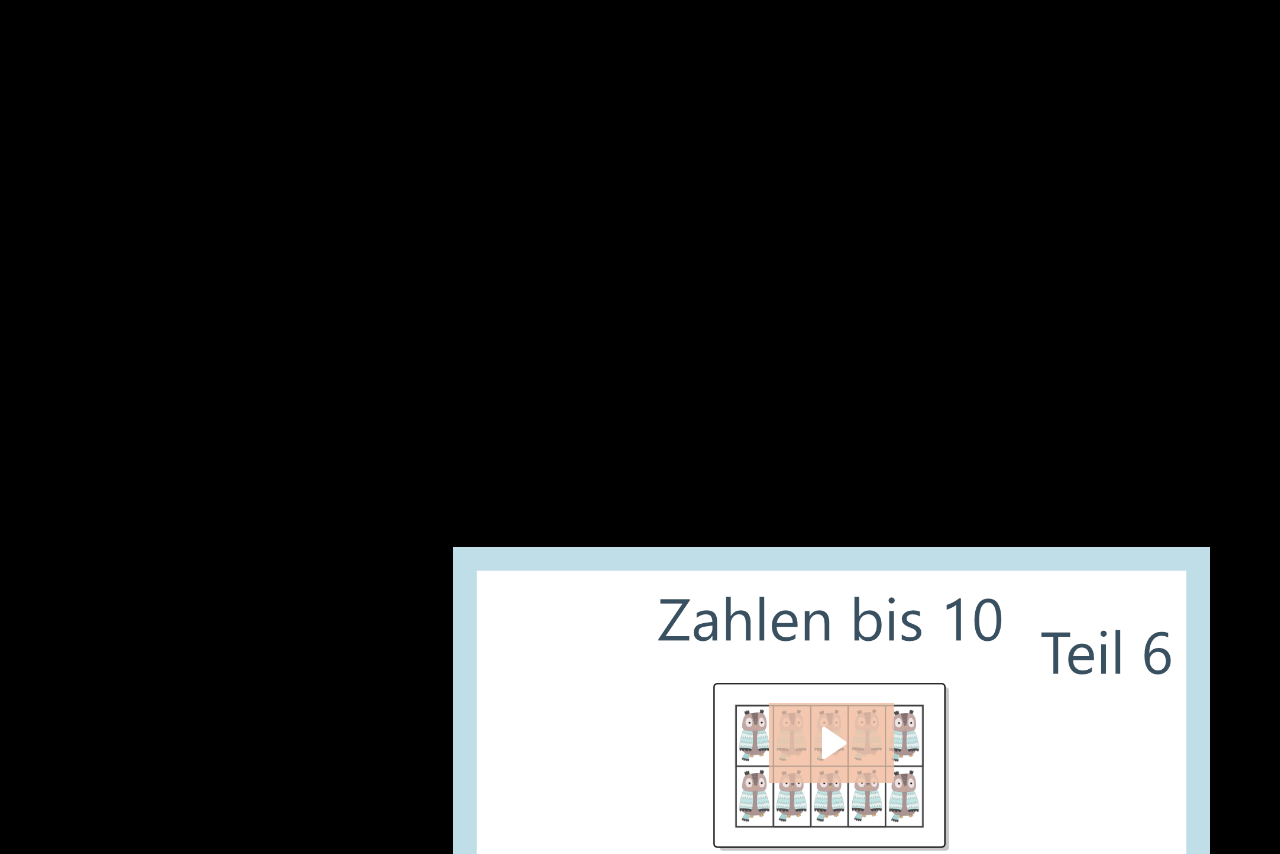 click at bounding box center (640, 427) 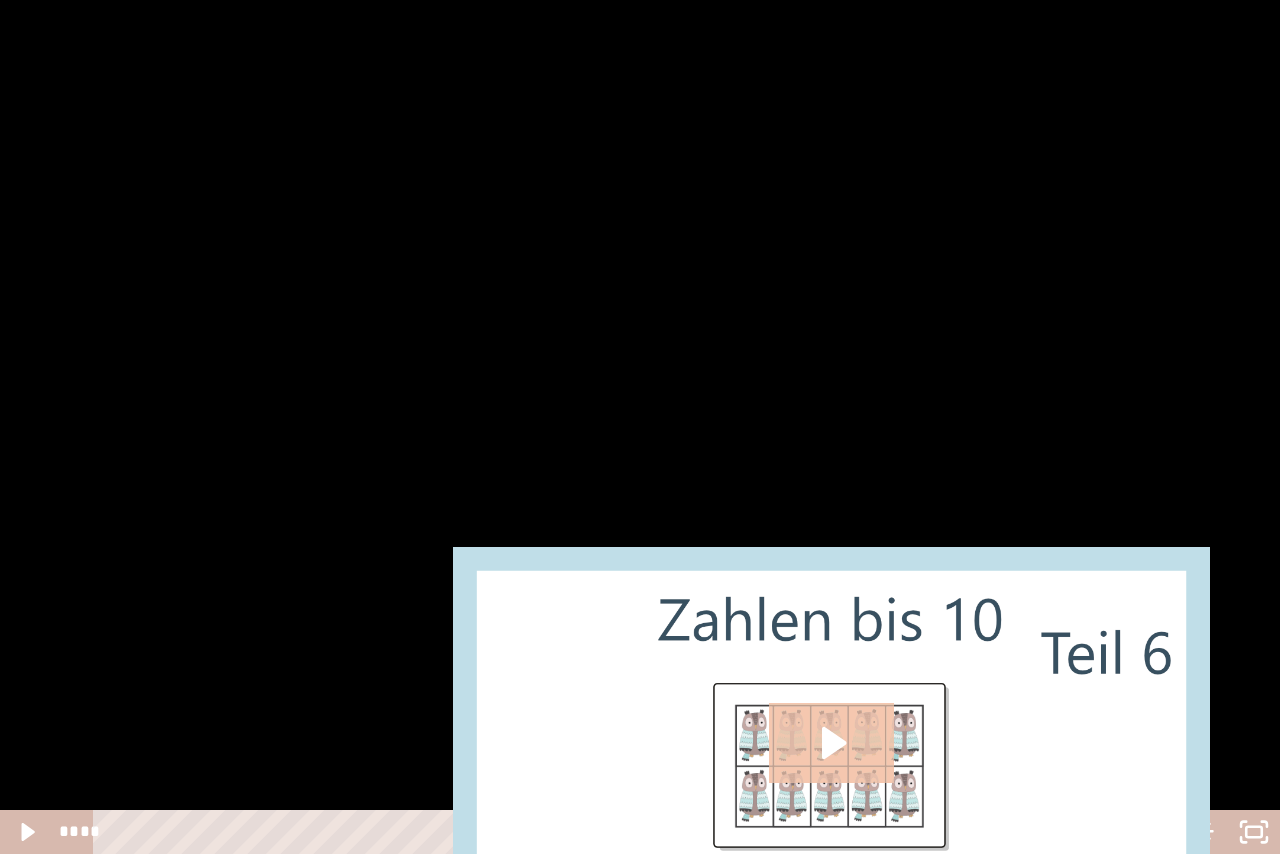 click on "****" at bounding box center [612, 832] 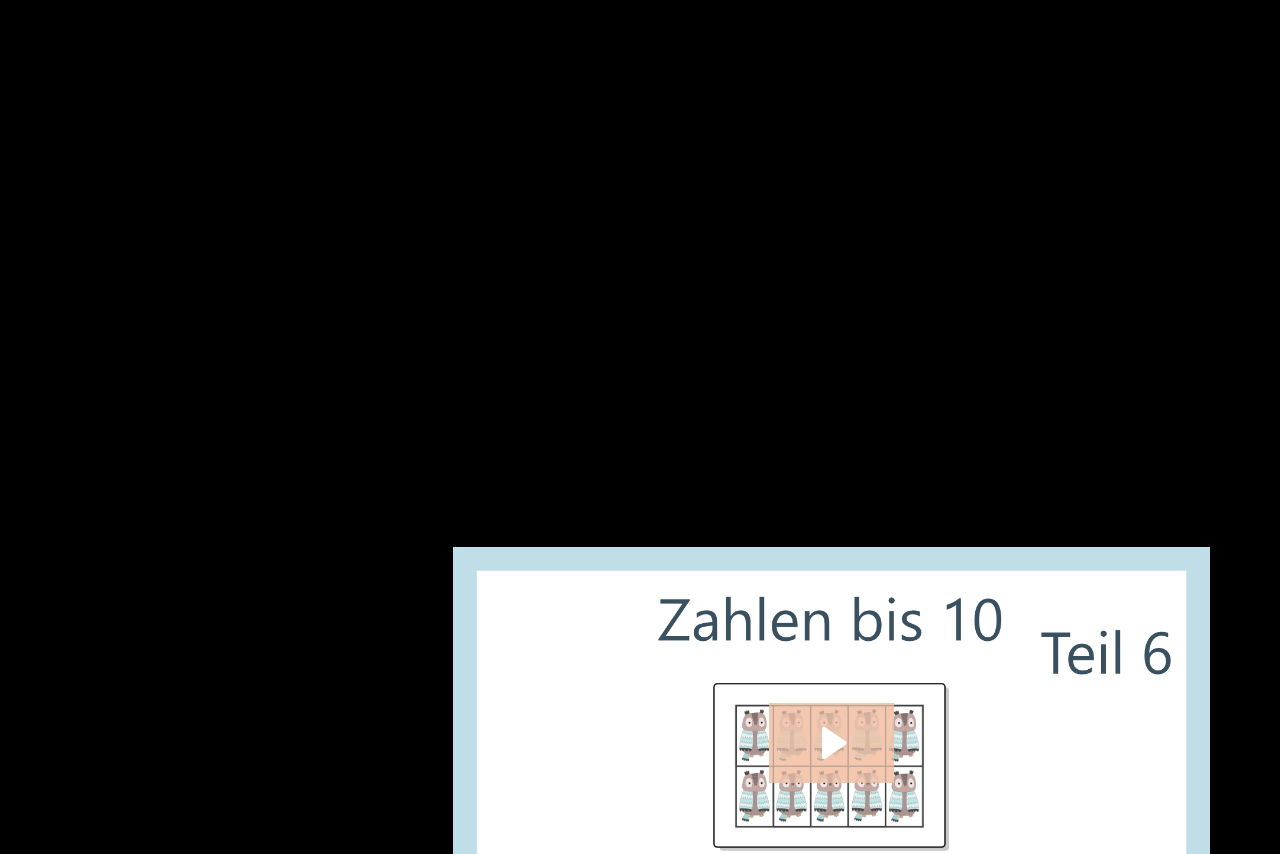 click at bounding box center [640, 427] 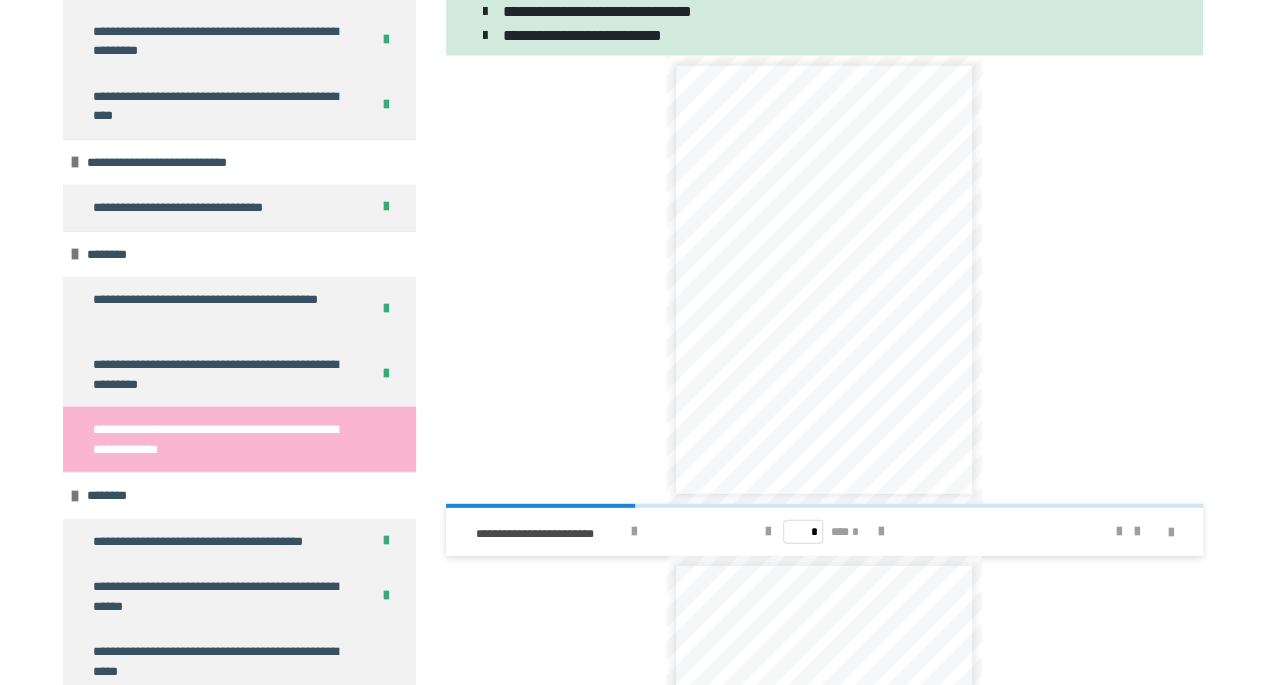 scroll, scrollTop: 2741, scrollLeft: 0, axis: vertical 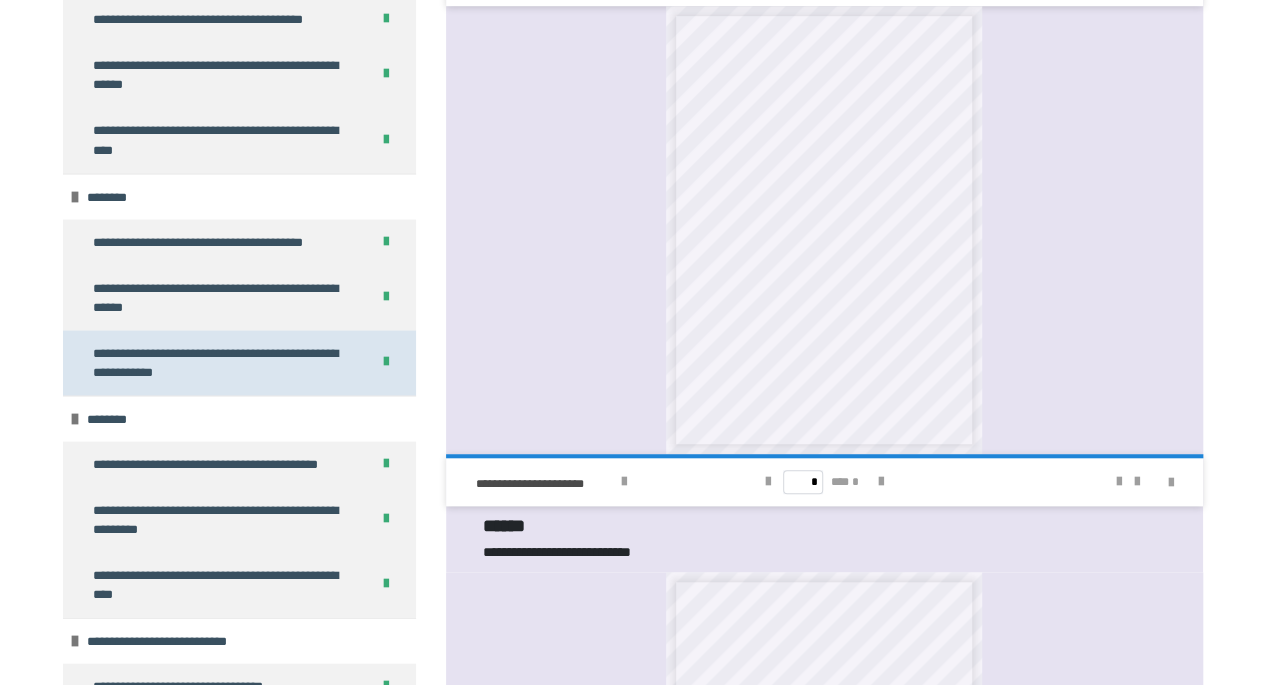 click on "**********" at bounding box center (216, 362) 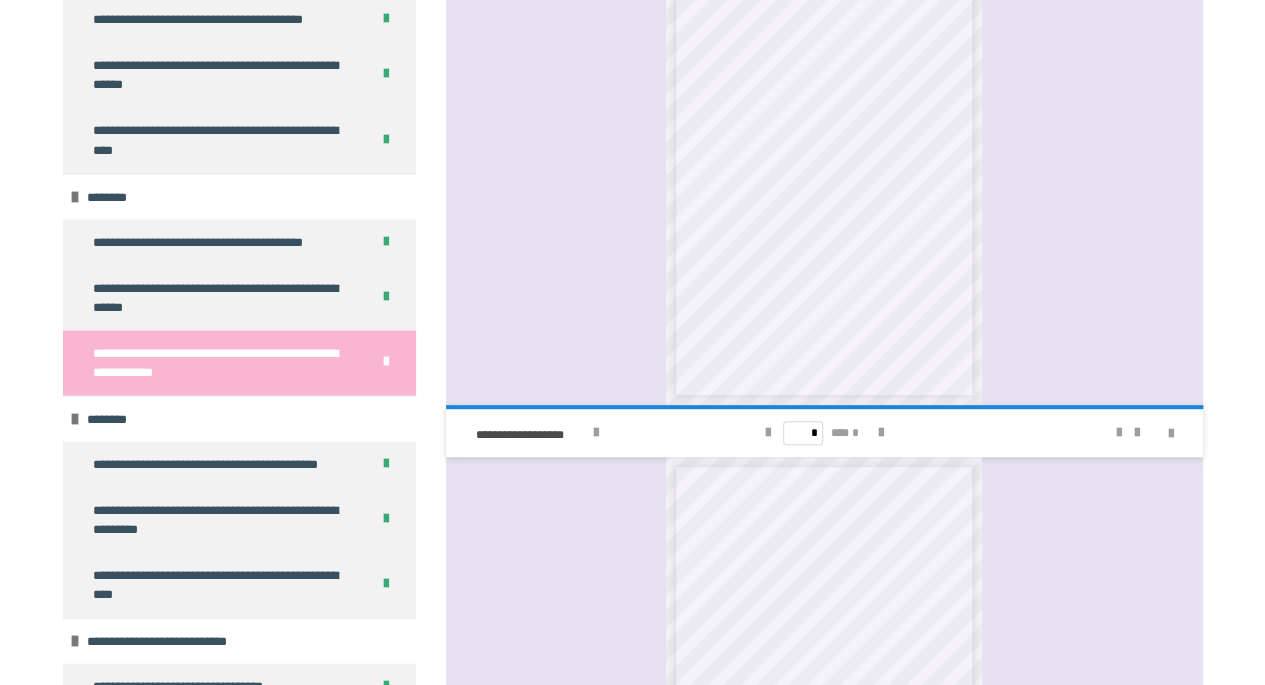 scroll, scrollTop: 4063, scrollLeft: 0, axis: vertical 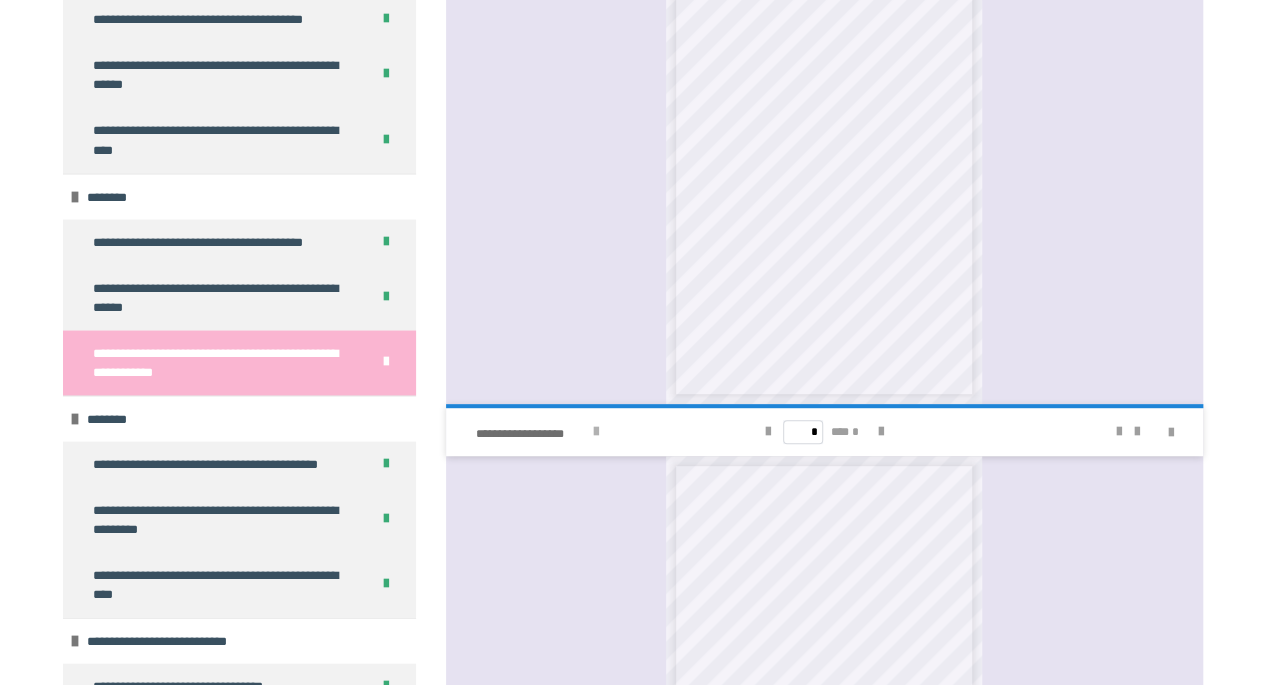 click on "**********" at bounding box center [532, 434] 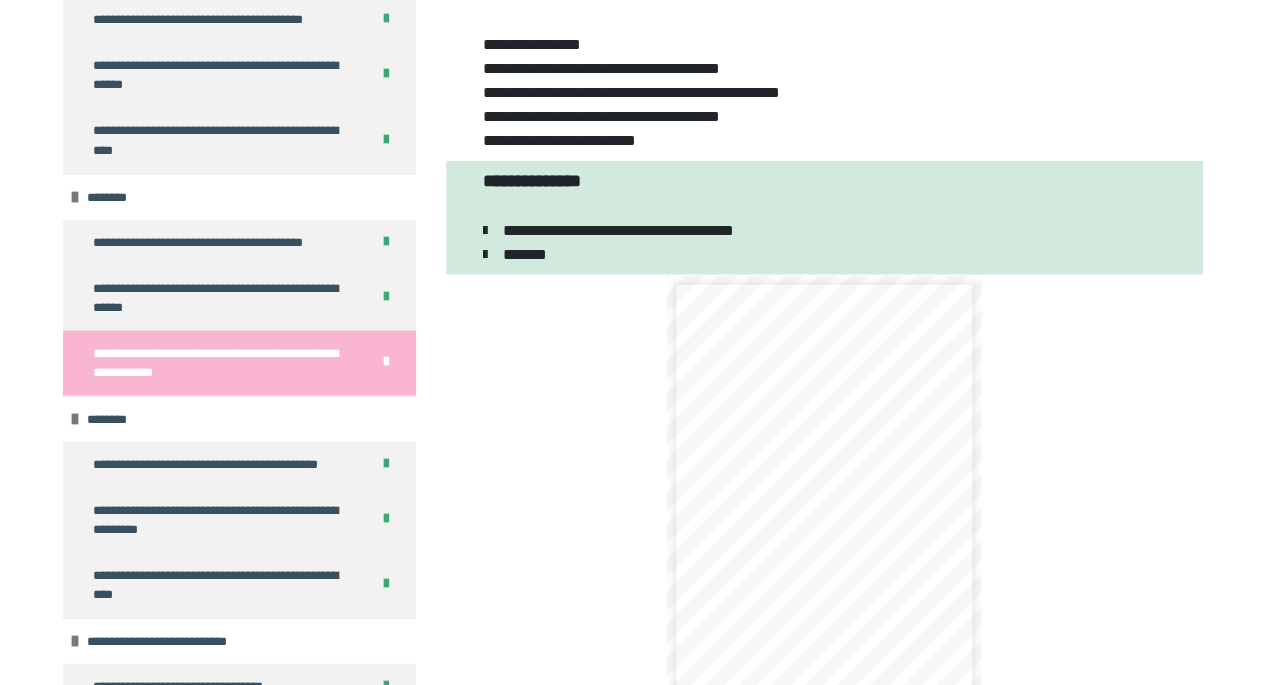 scroll, scrollTop: 2650, scrollLeft: 0, axis: vertical 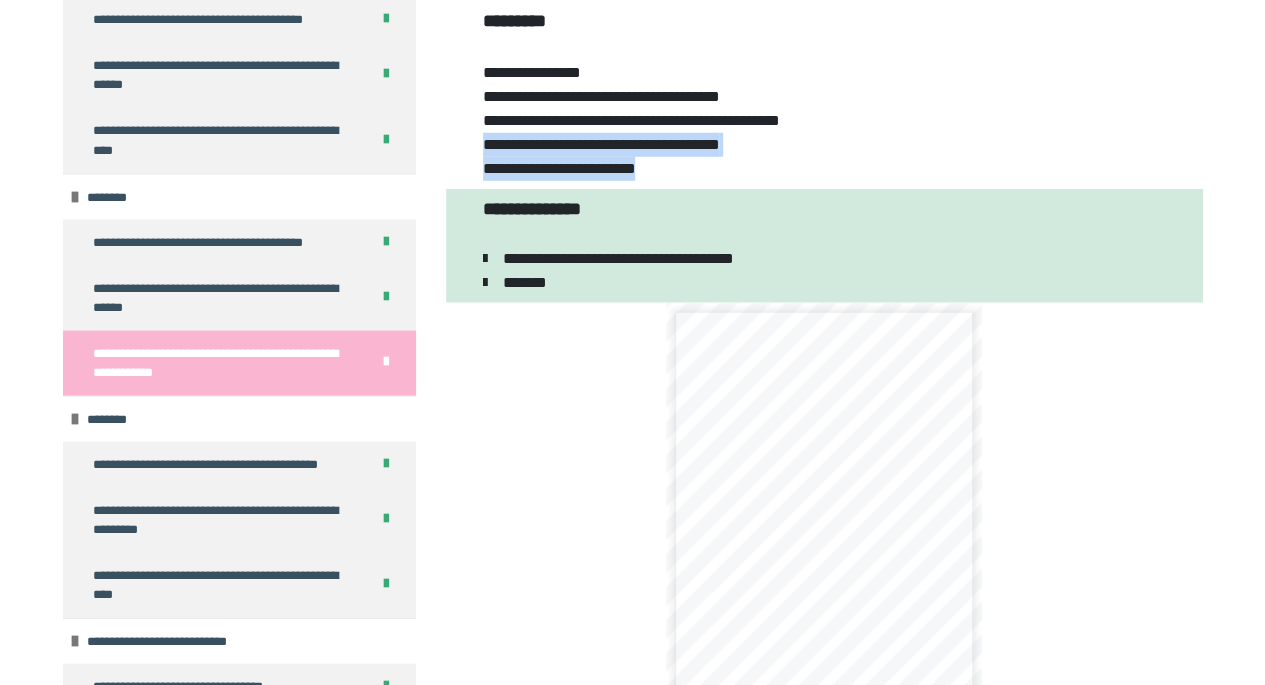 drag, startPoint x: 1231, startPoint y: 292, endPoint x: 1236, endPoint y: 282, distance: 11.18034 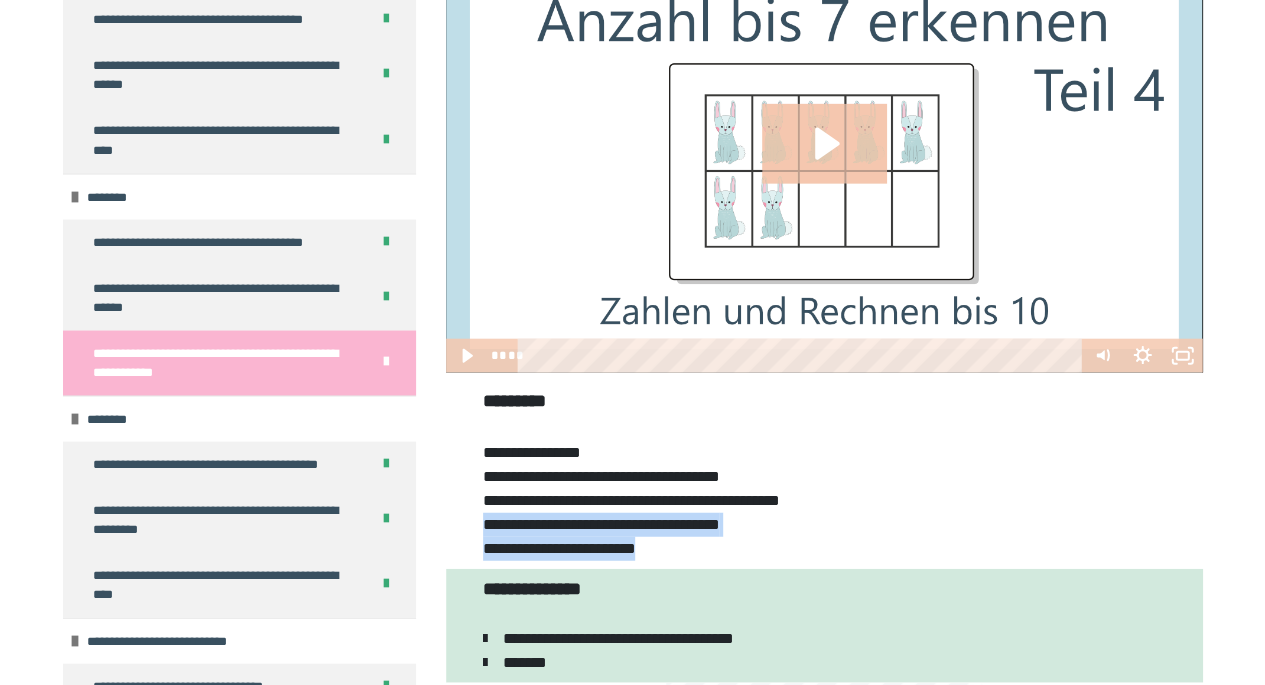 scroll, scrollTop: 2290, scrollLeft: 0, axis: vertical 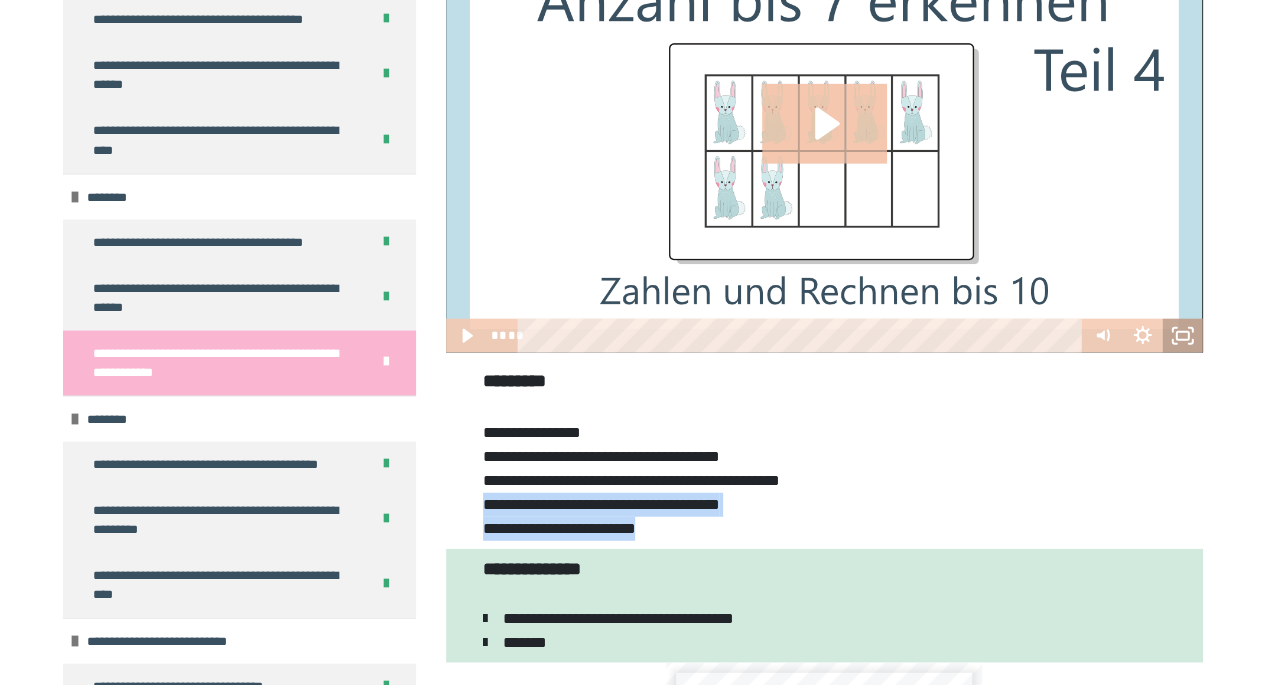 click 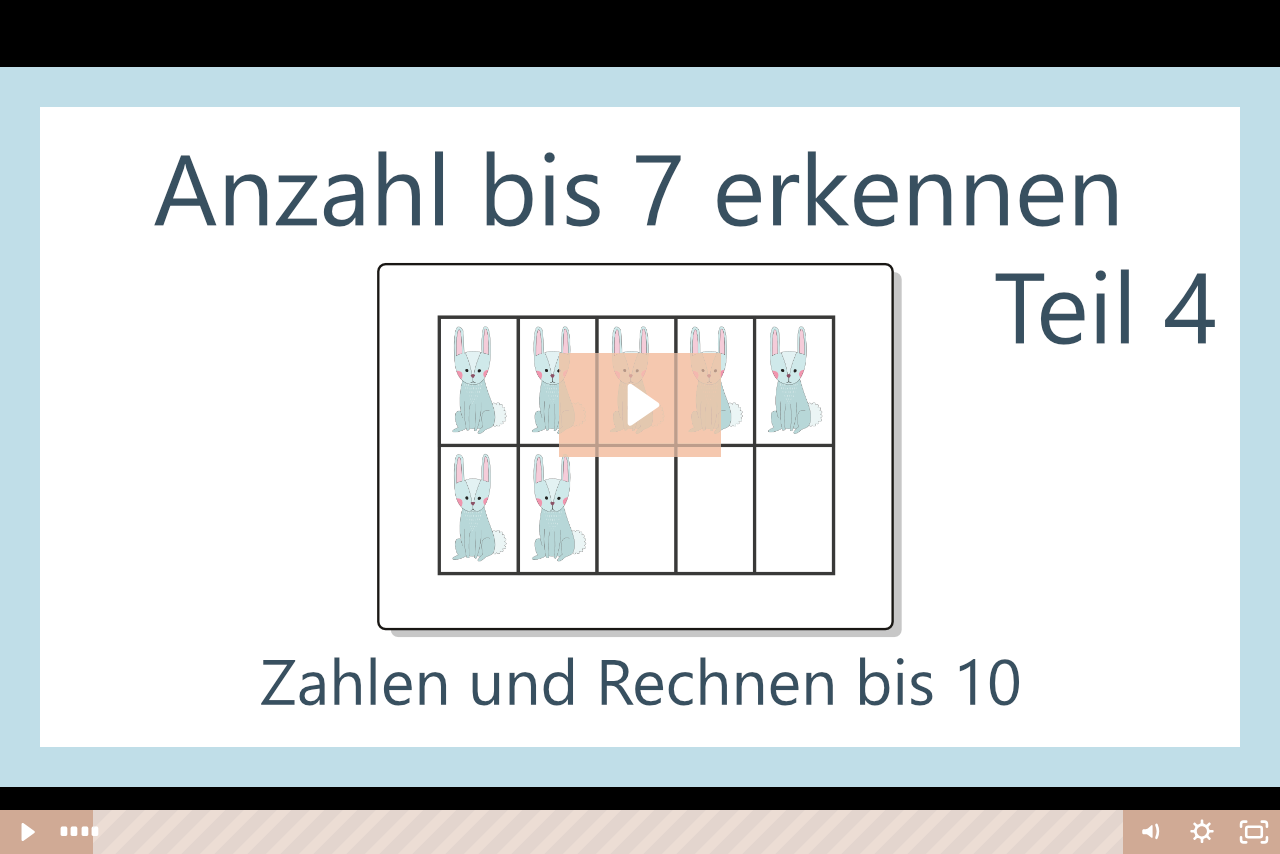 click at bounding box center (640, 427) 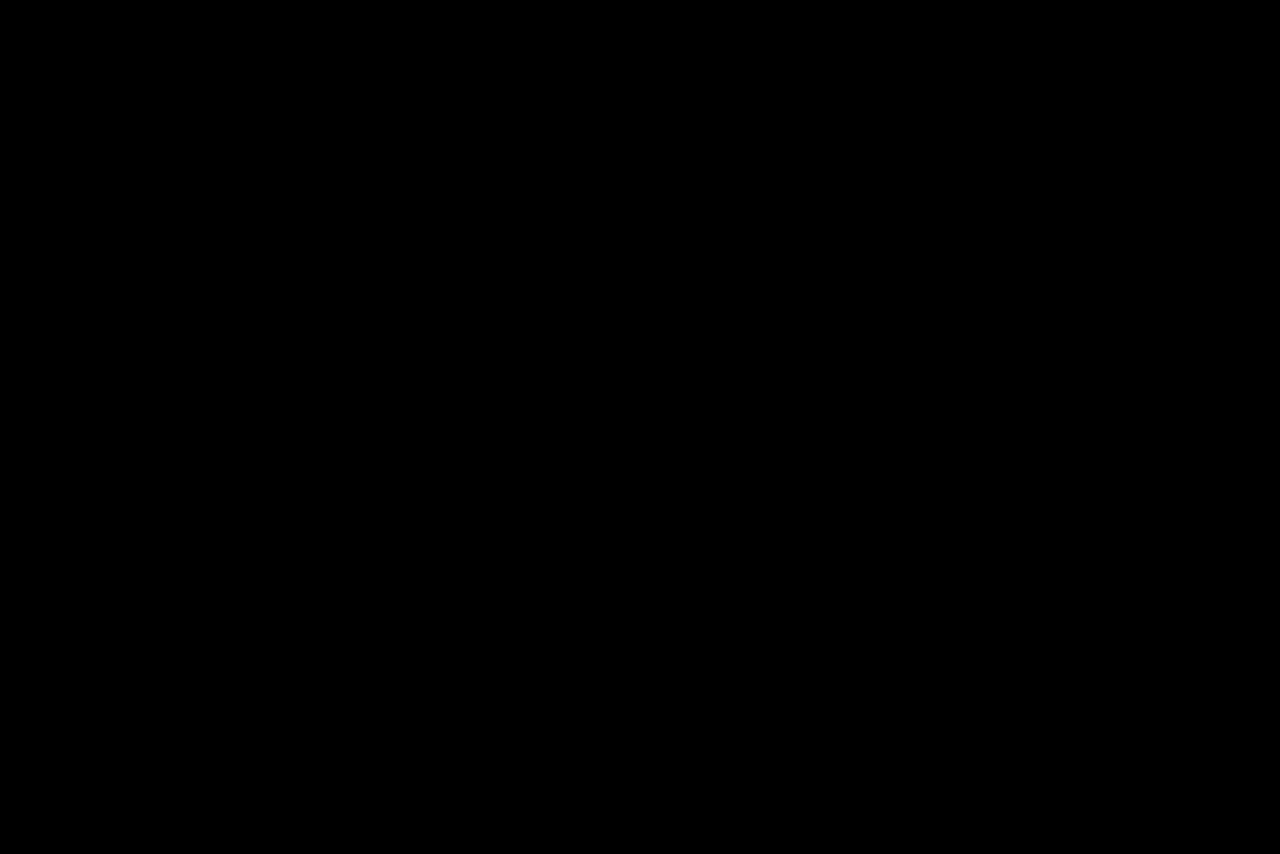 type 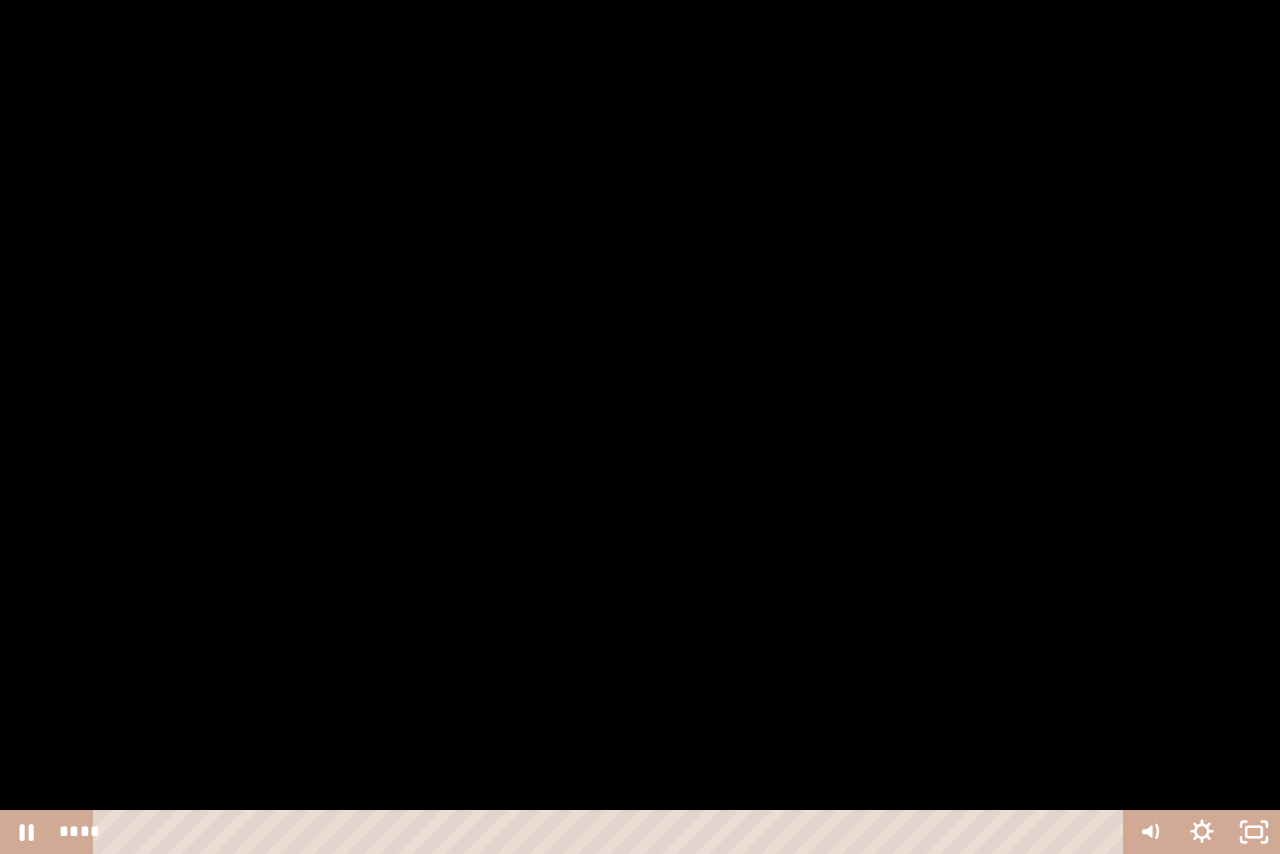 click at bounding box center (640, 427) 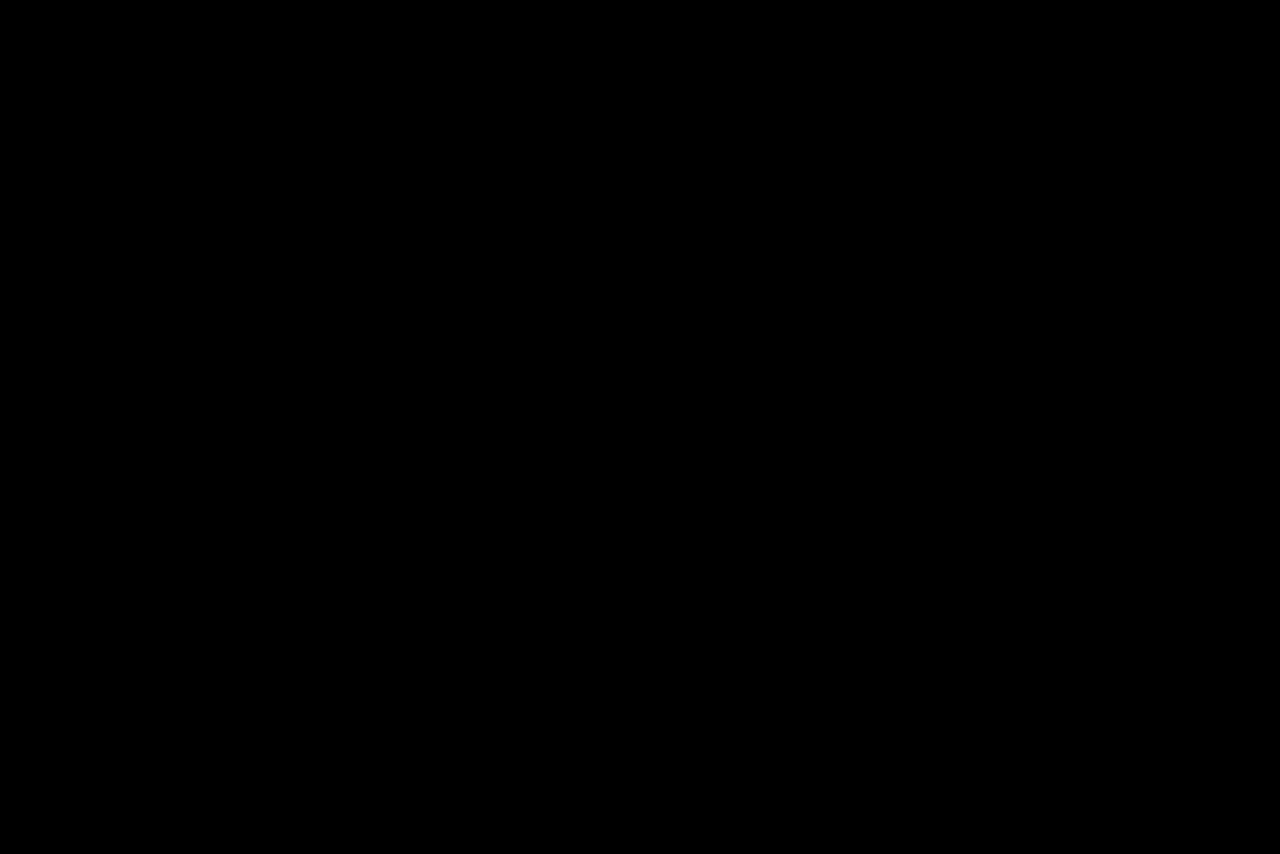 click at bounding box center [640, 427] 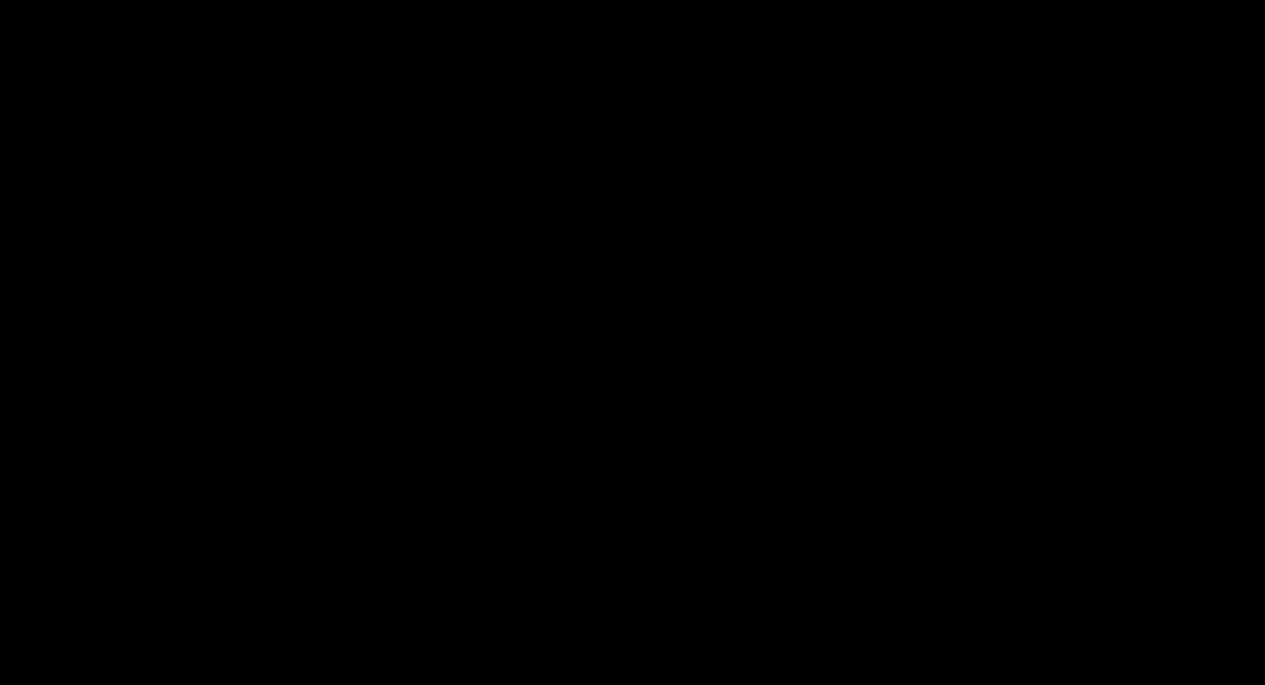 scroll, scrollTop: 3212, scrollLeft: 0, axis: vertical 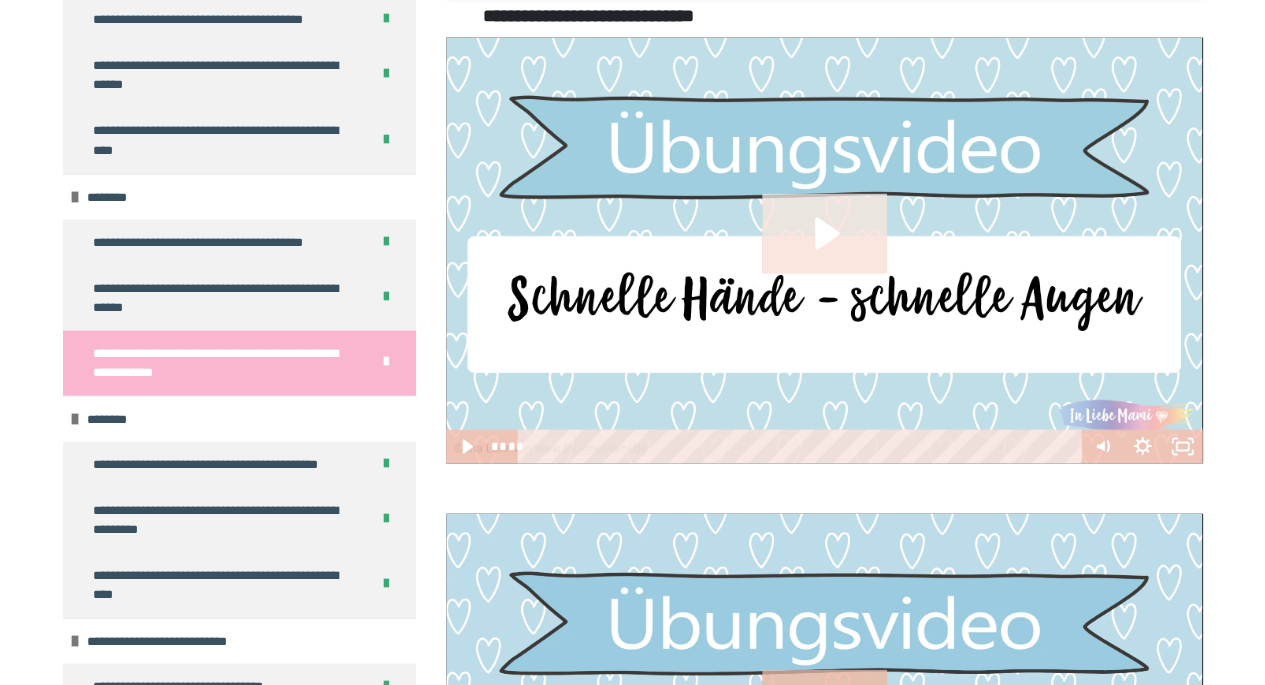click 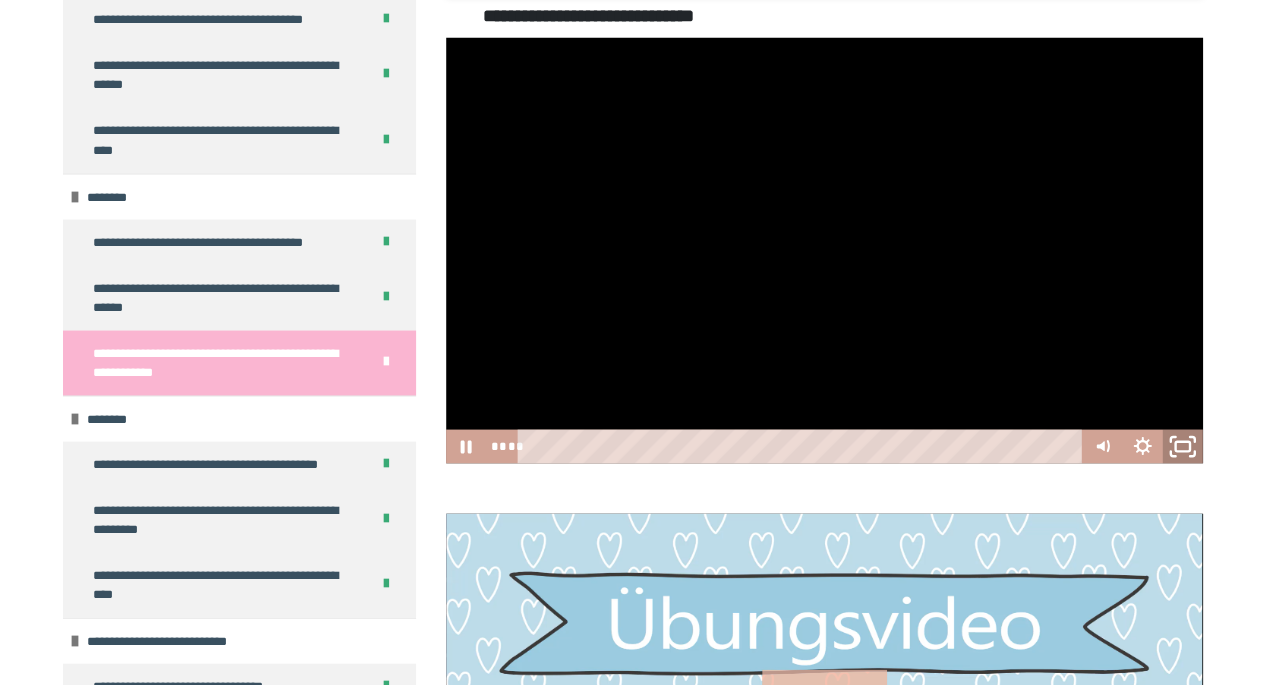 click 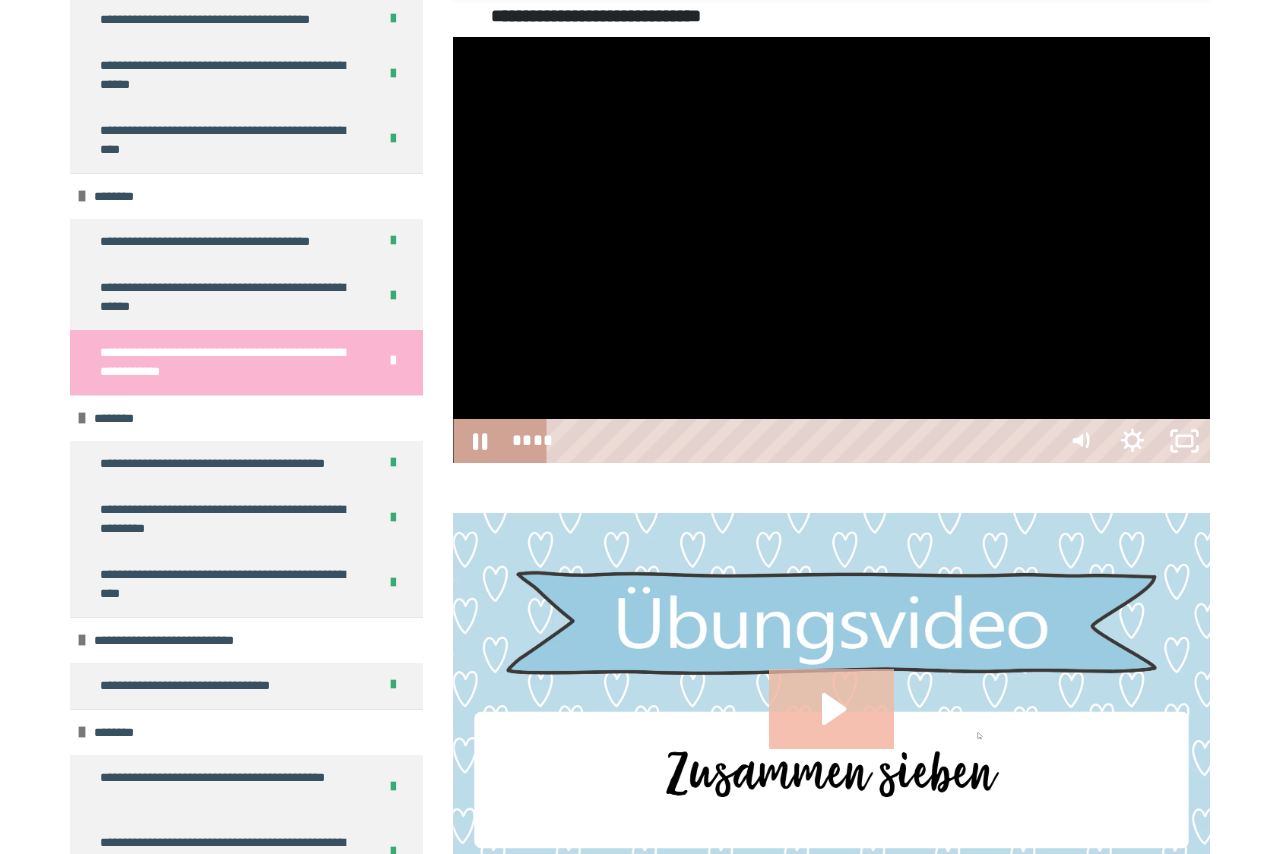 scroll, scrollTop: 0, scrollLeft: 0, axis: both 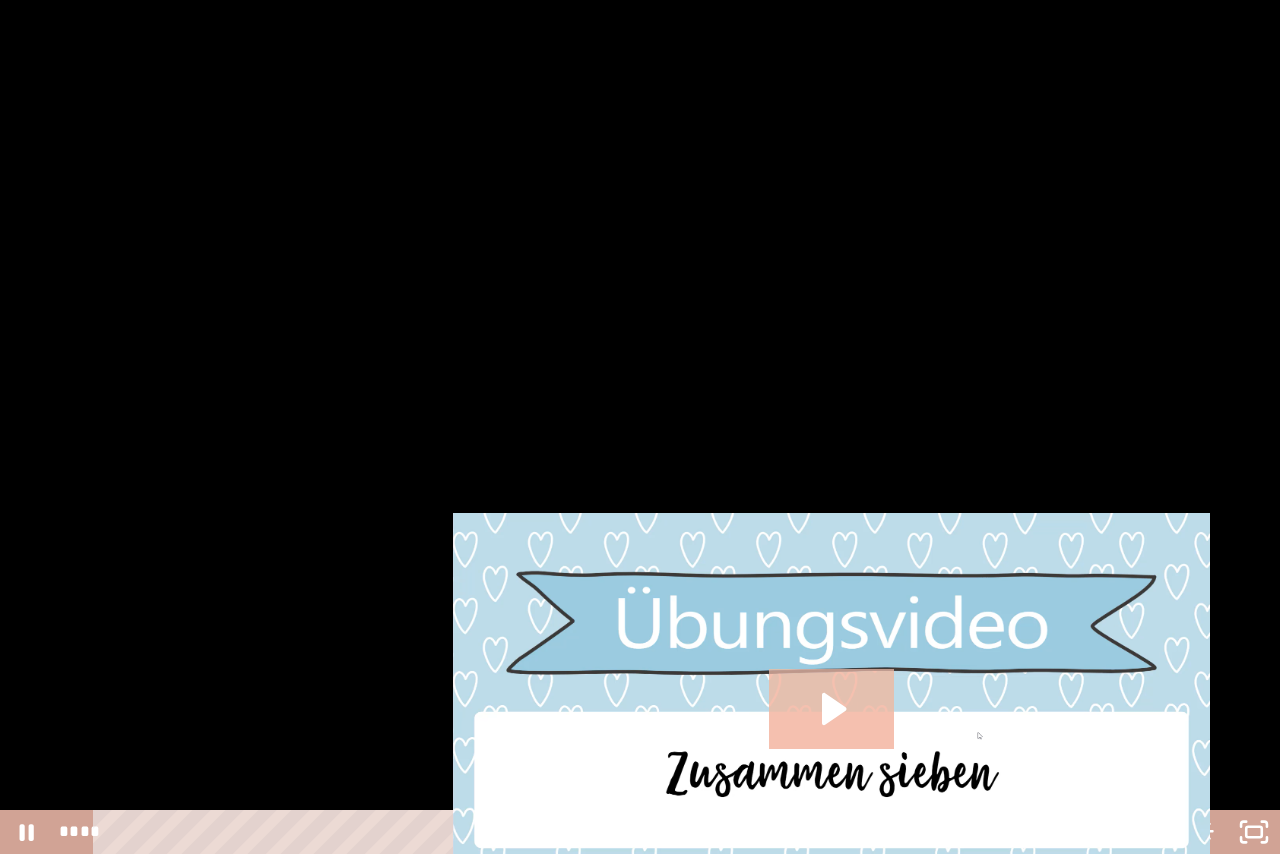 click at bounding box center (640, 427) 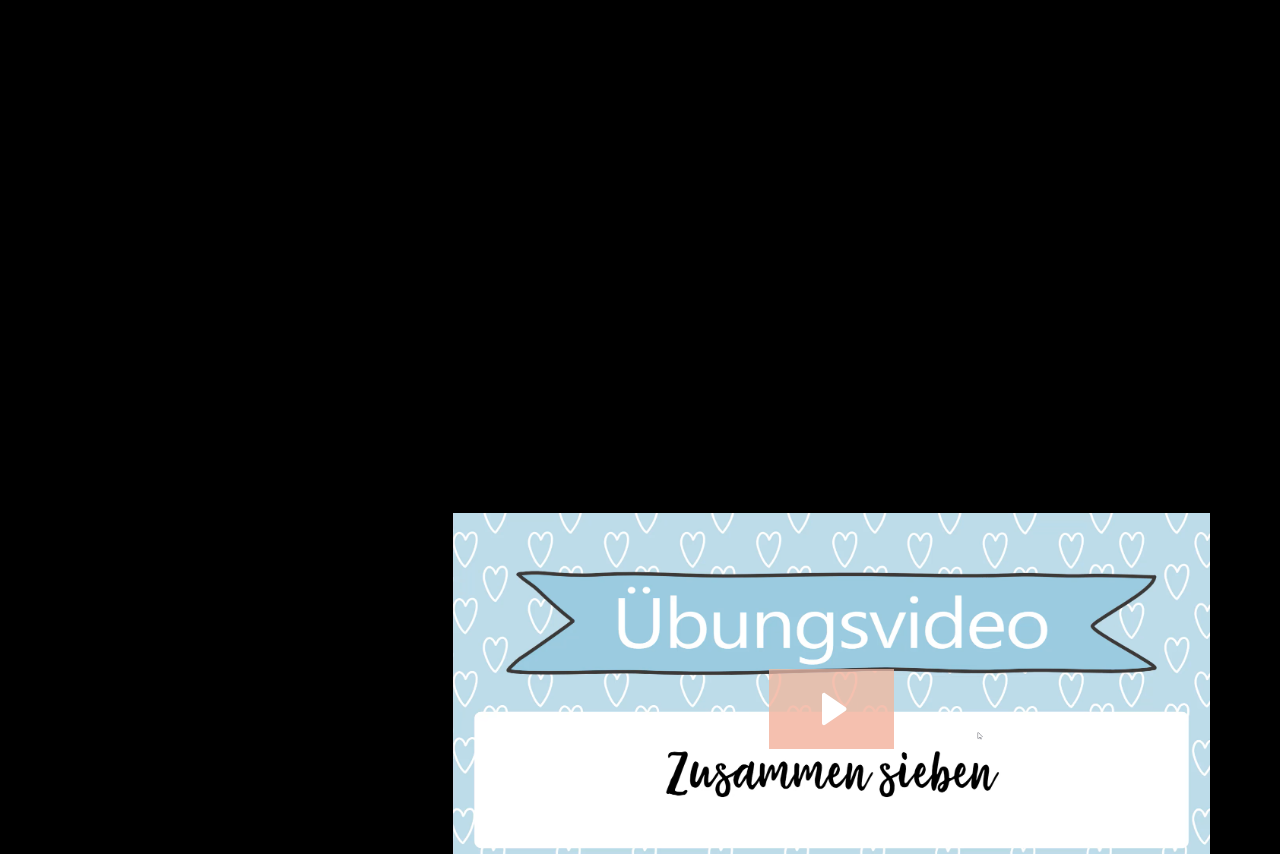 type 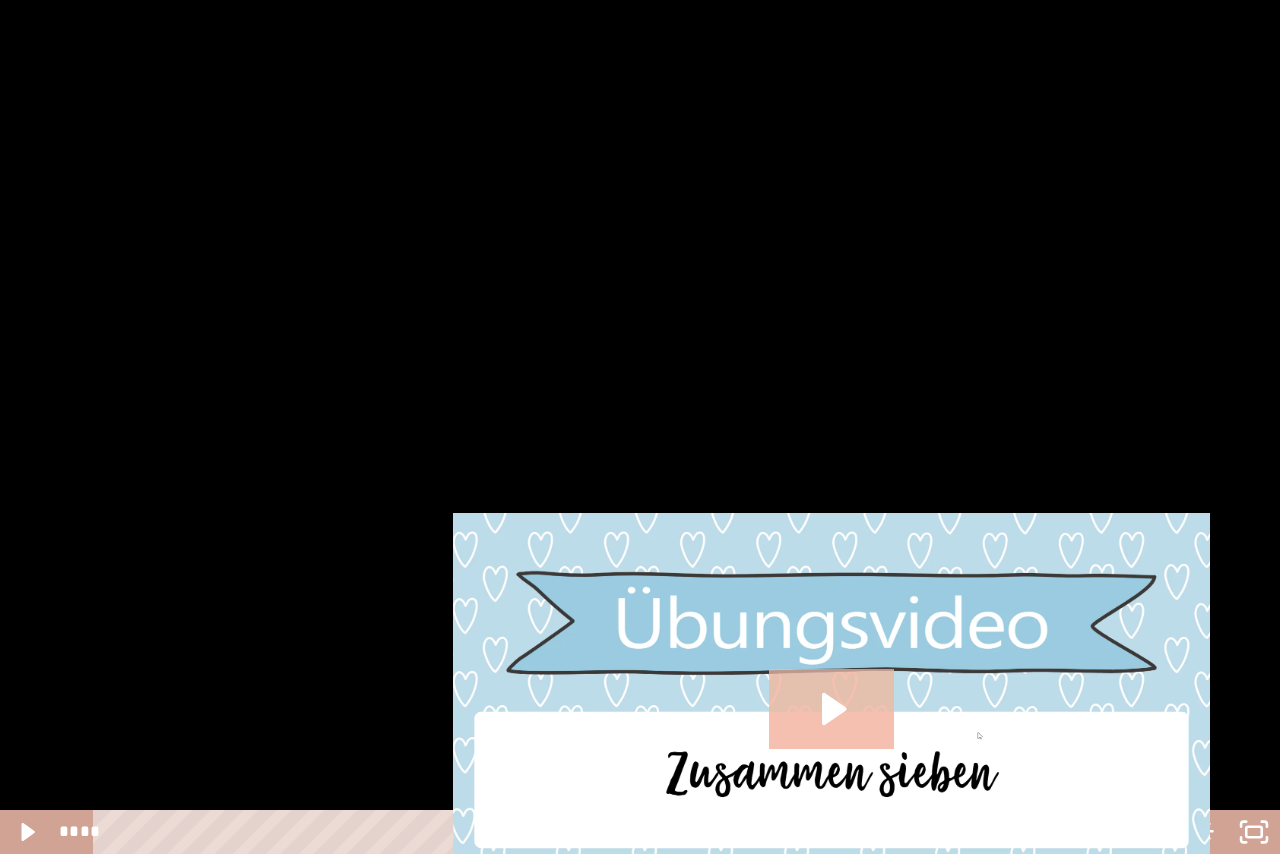 click at bounding box center [640, 427] 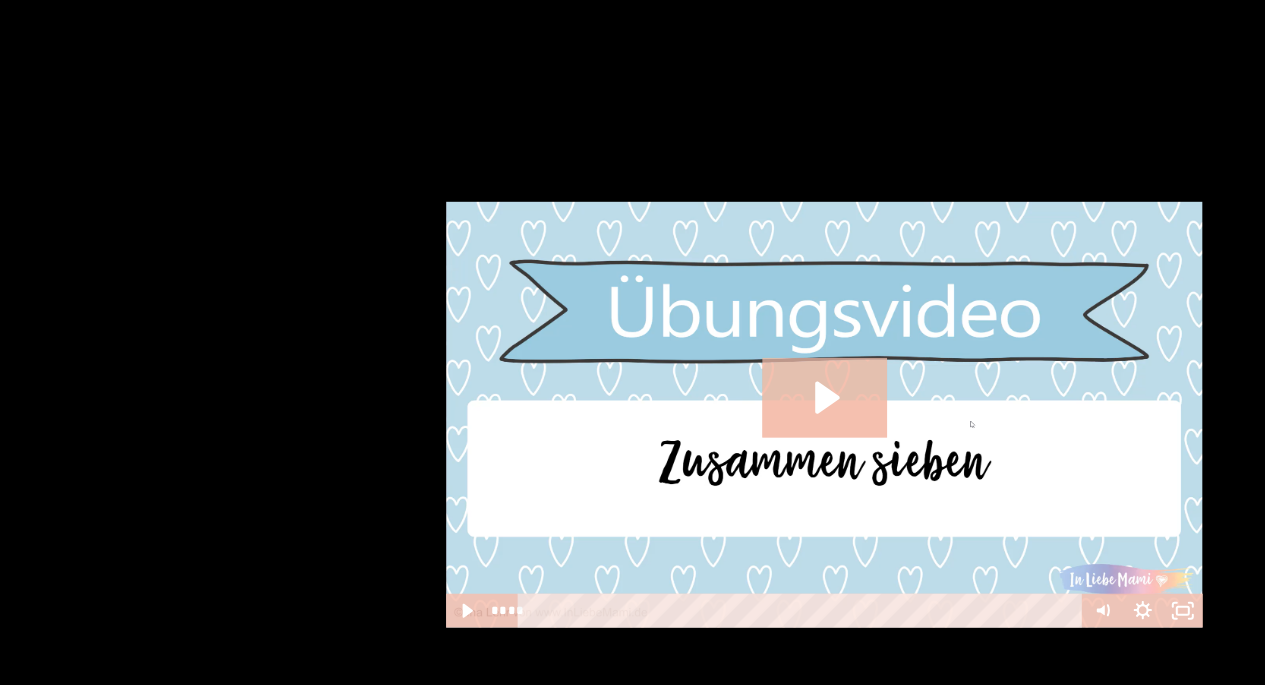 scroll, scrollTop: 5902, scrollLeft: 0, axis: vertical 